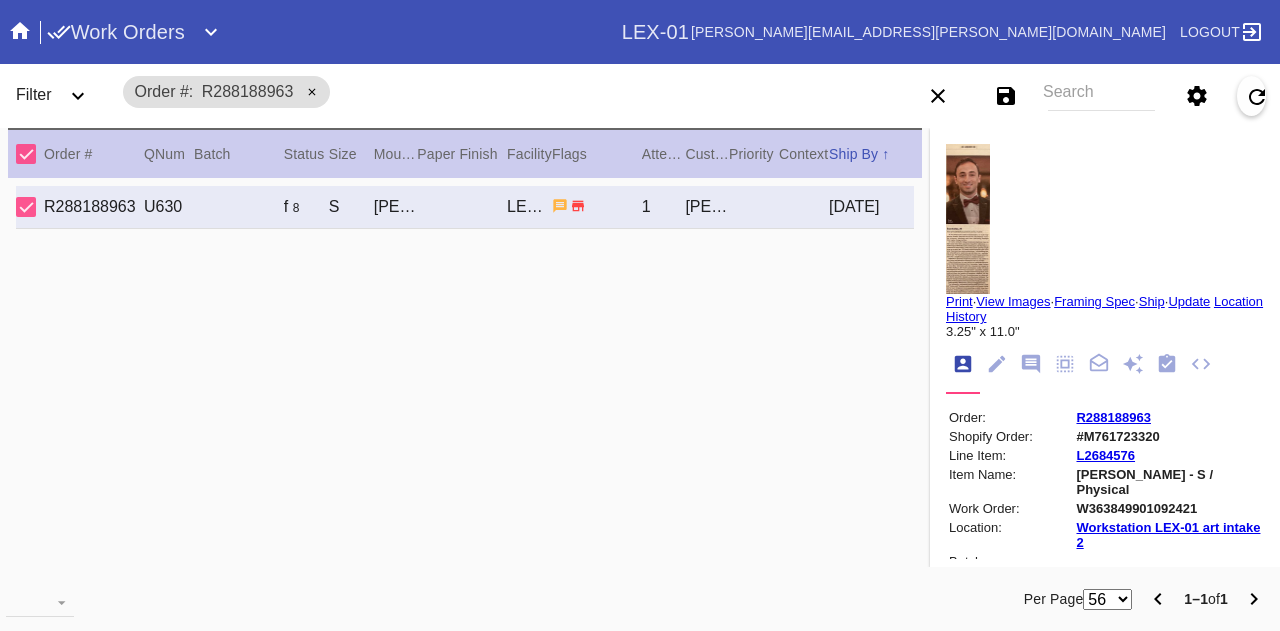 scroll, scrollTop: 0, scrollLeft: 0, axis: both 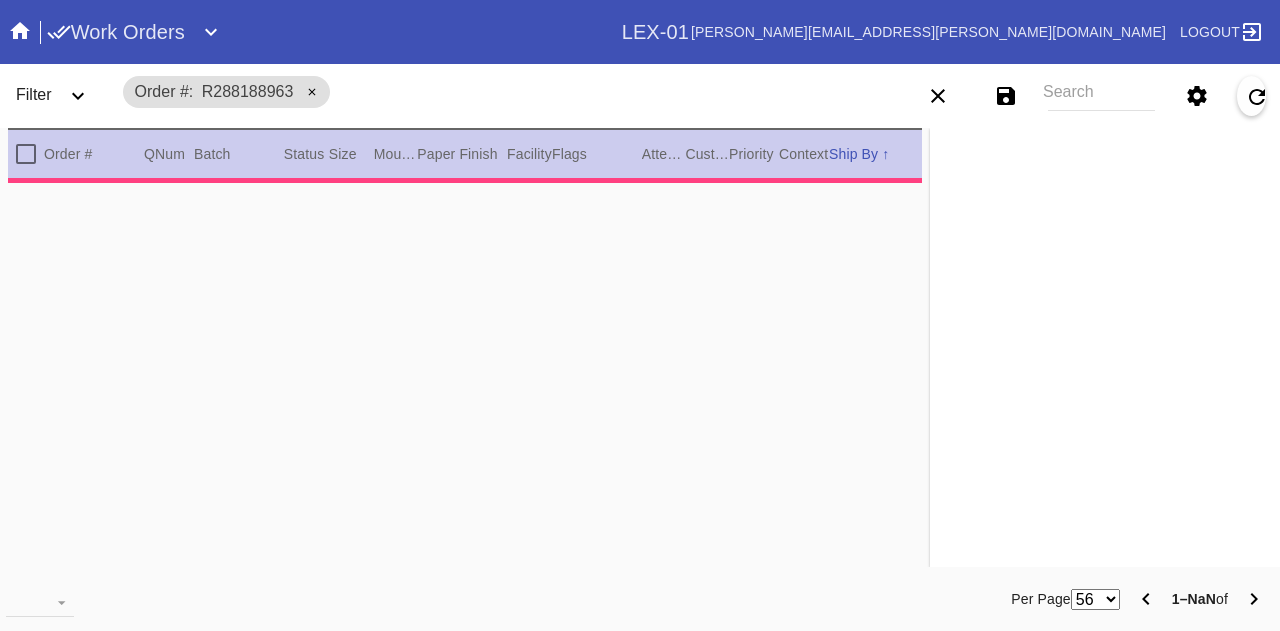 type on "PRO NOTE: show the "30 under 30" in the mat opening. Mat just to the top of it.
--follow the rest of the special instructions. TR 7.10" 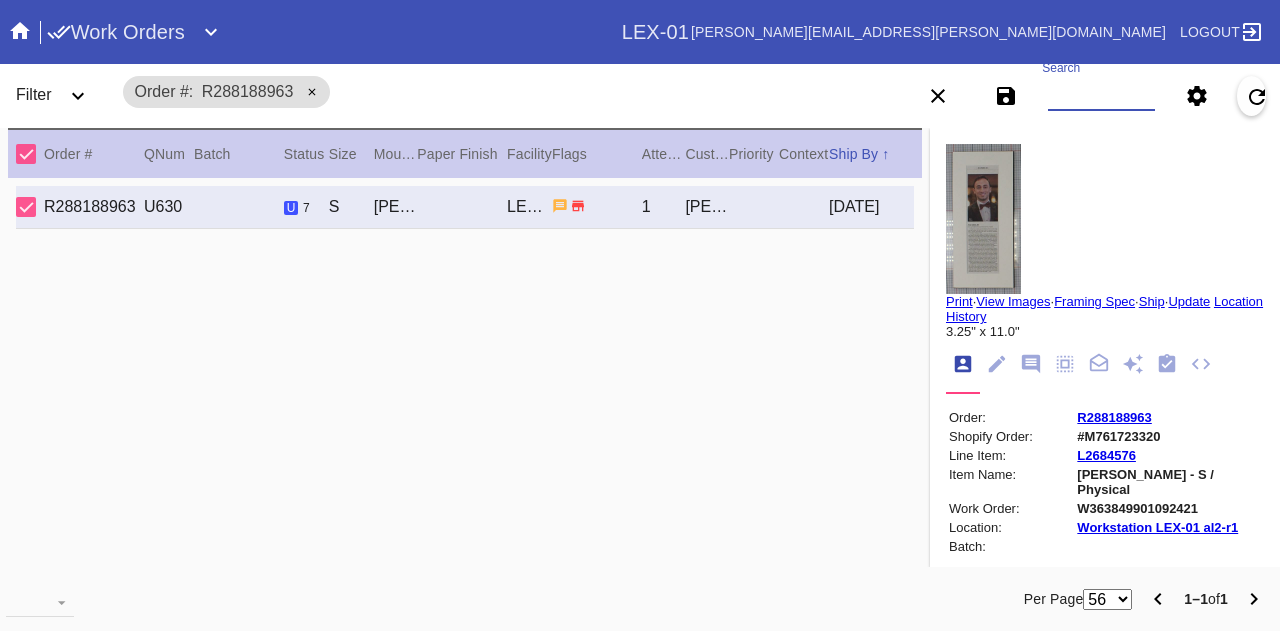 click on "Search" at bounding box center (1101, 96) 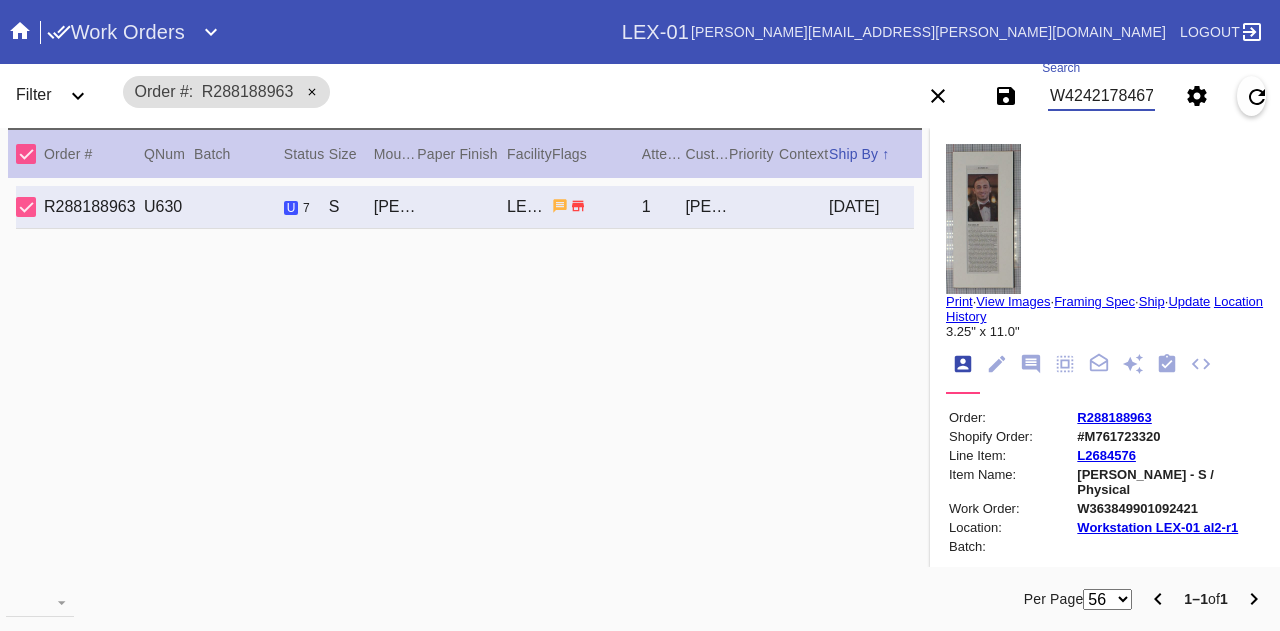scroll, scrollTop: 0, scrollLeft: 45, axis: horizontal 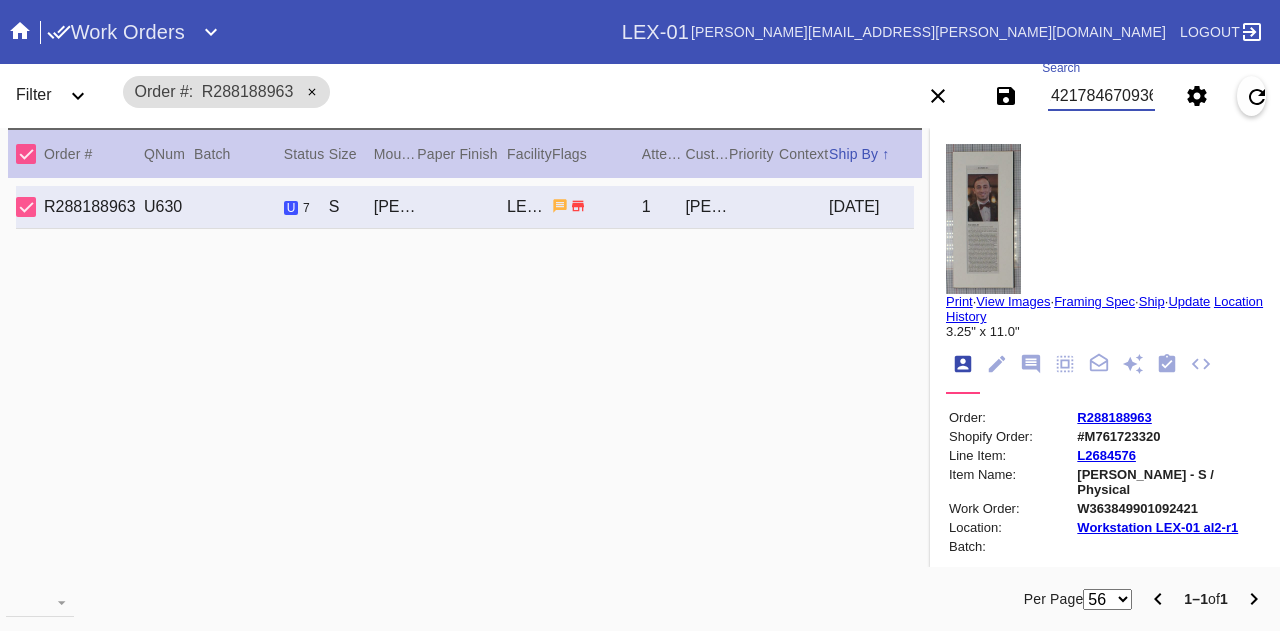 type on "W424217846709362" 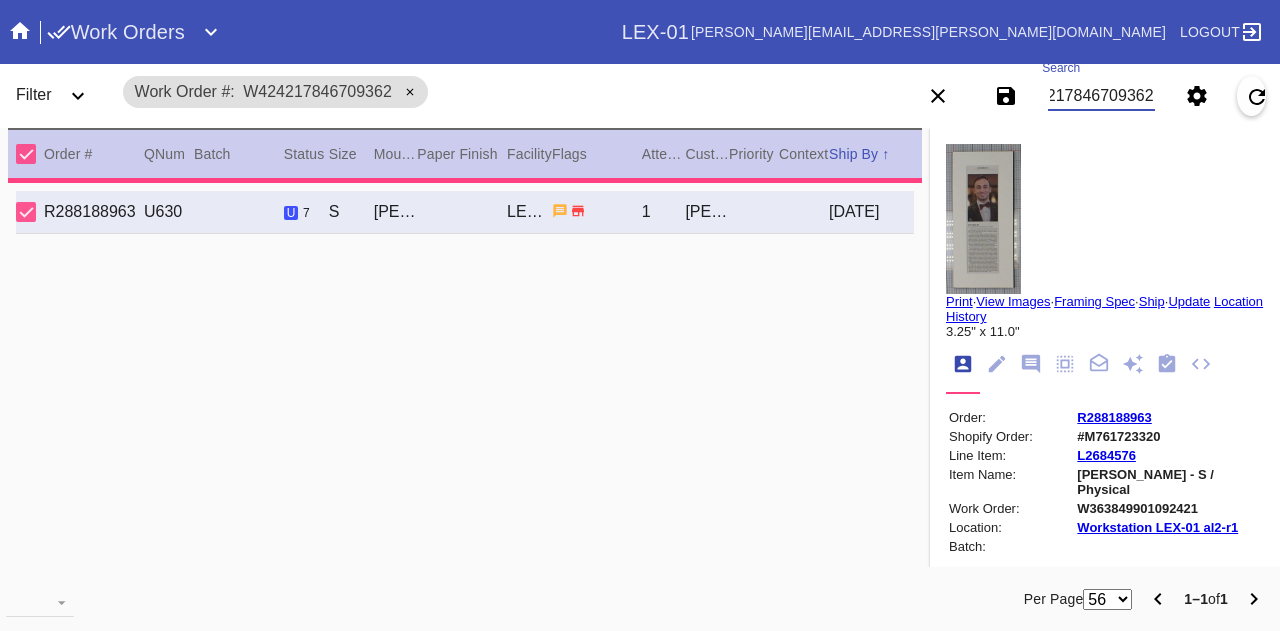 type 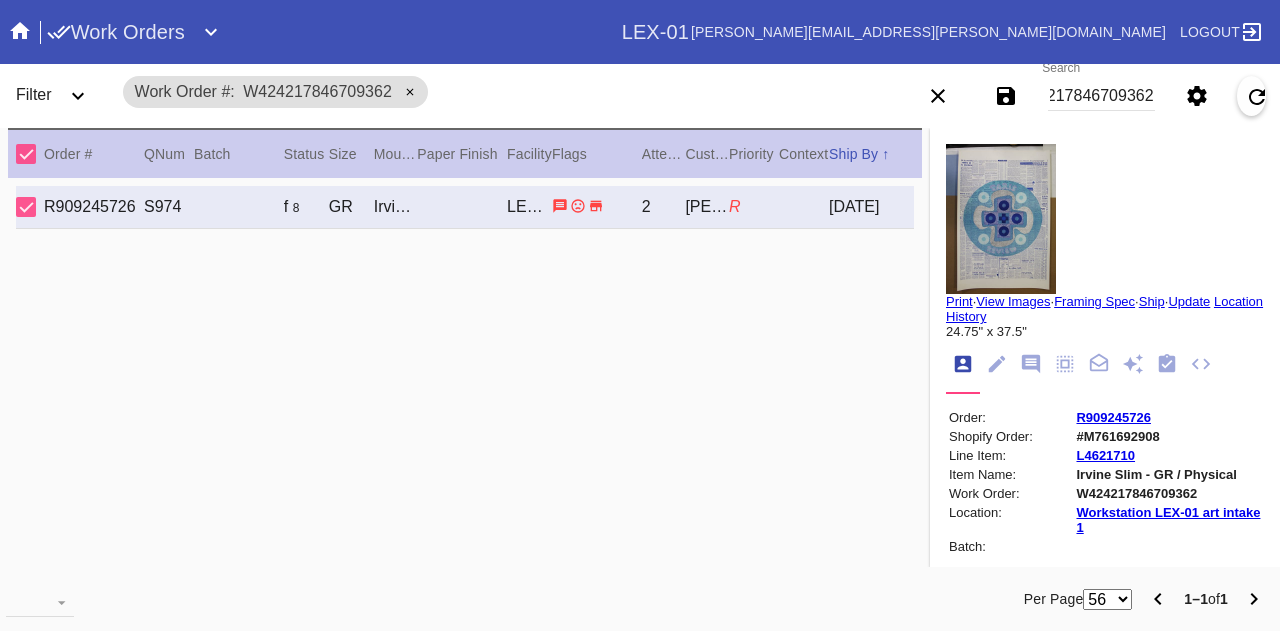 scroll, scrollTop: 0, scrollLeft: 0, axis: both 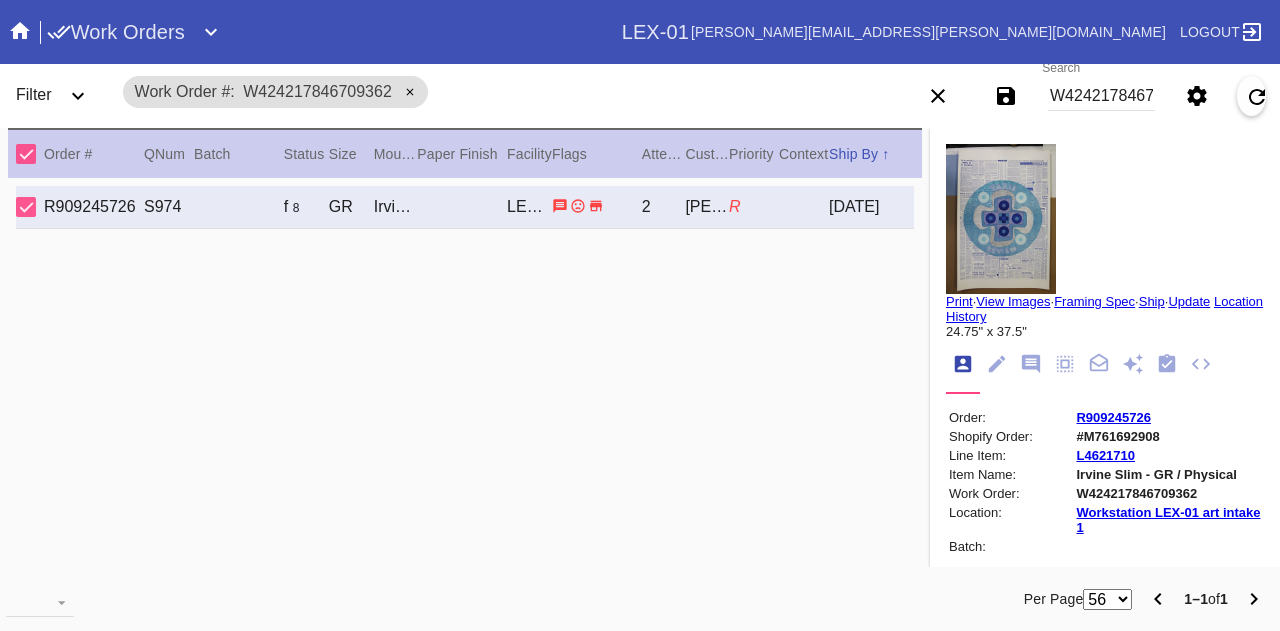 click 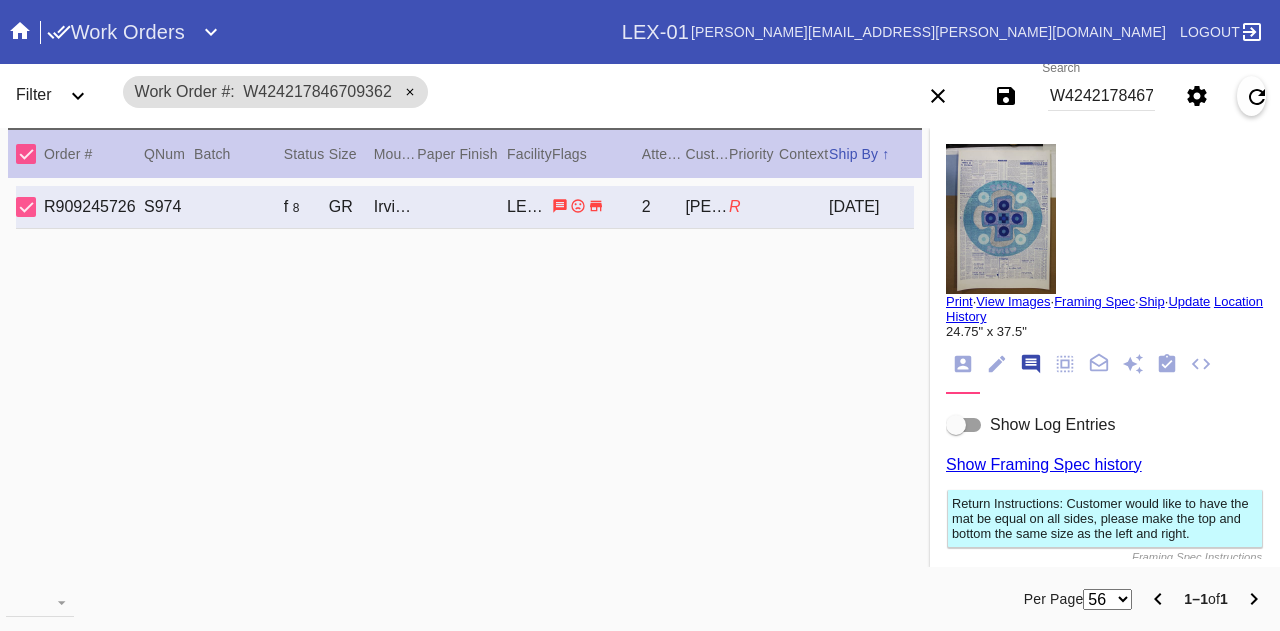 scroll, scrollTop: 122, scrollLeft: 0, axis: vertical 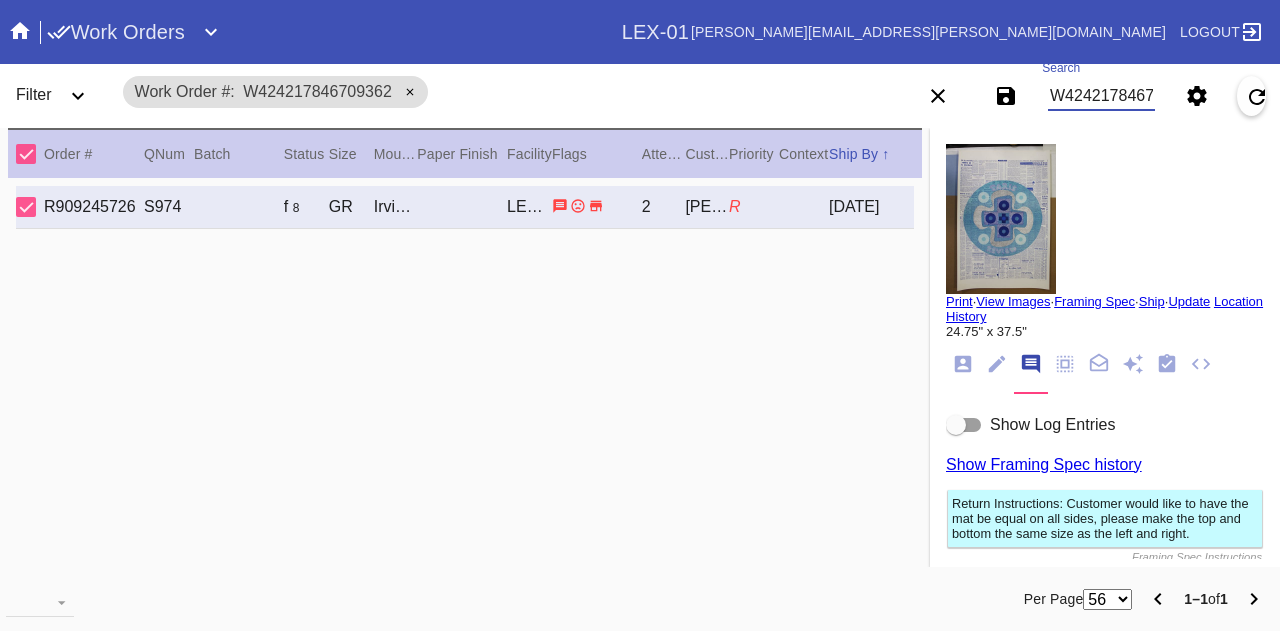 click on "W424217846709362" at bounding box center [1101, 96] 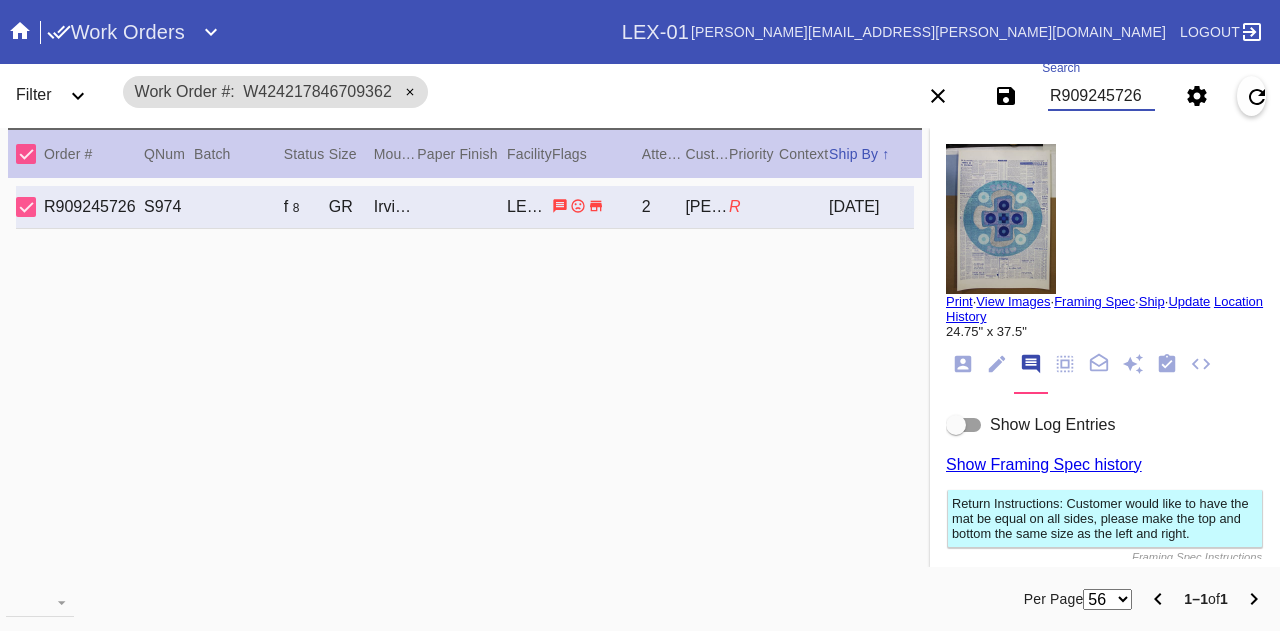 type on "R909245726" 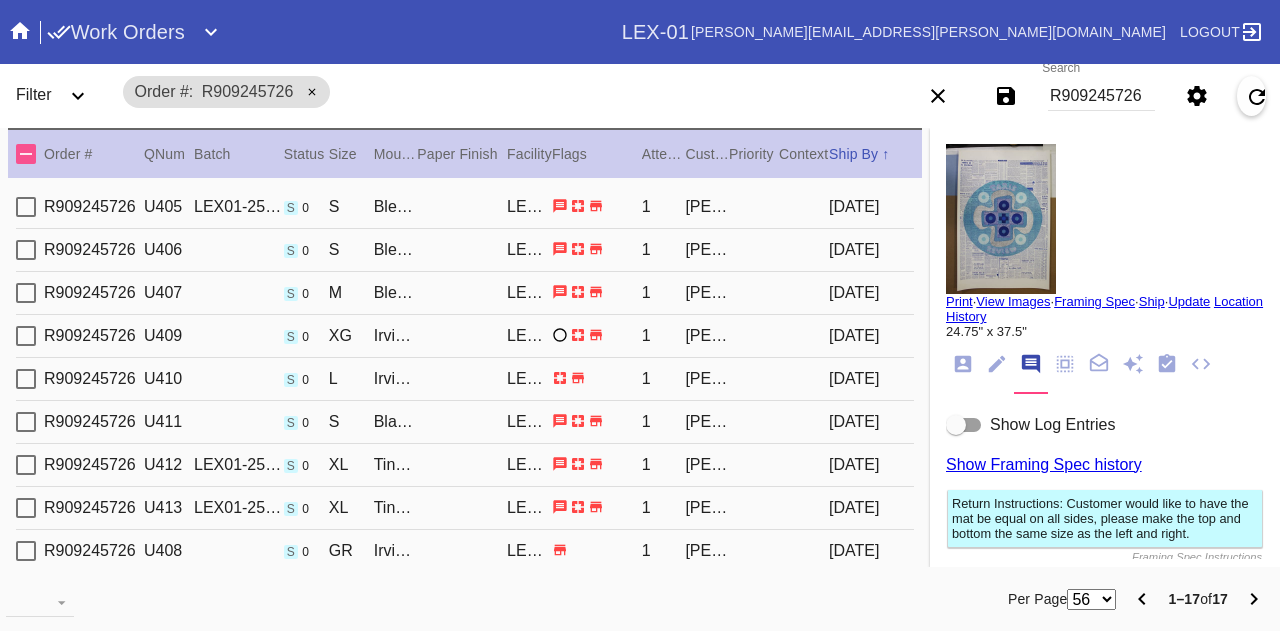 click on "R909245726 U406 s   0 S Bleached Maple Gallery / White LEX-01 1 [PERSON_NAME]
[DATE]" at bounding box center [465, 250] 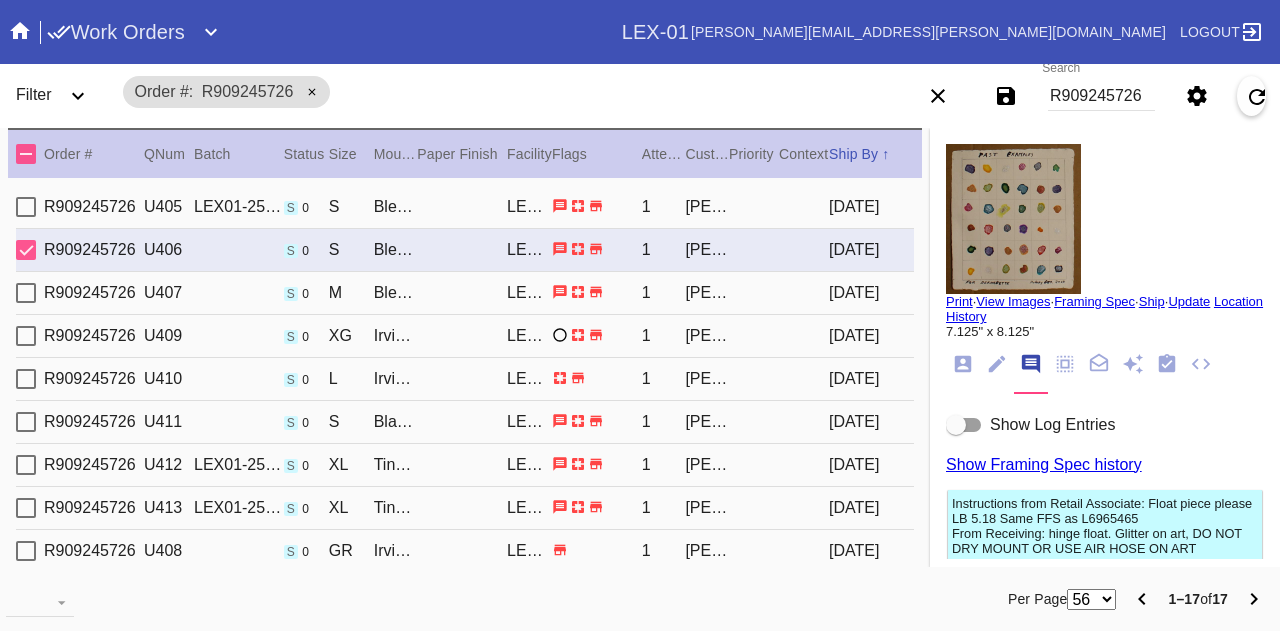 type on "12.25" 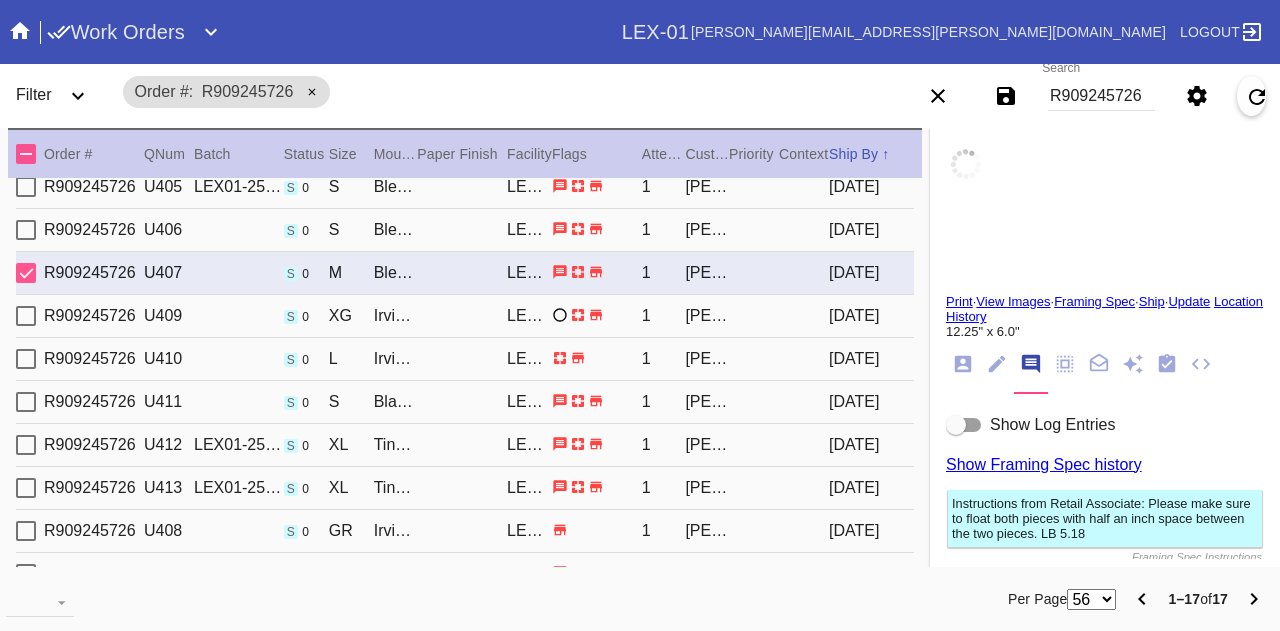 scroll, scrollTop: 40, scrollLeft: 0, axis: vertical 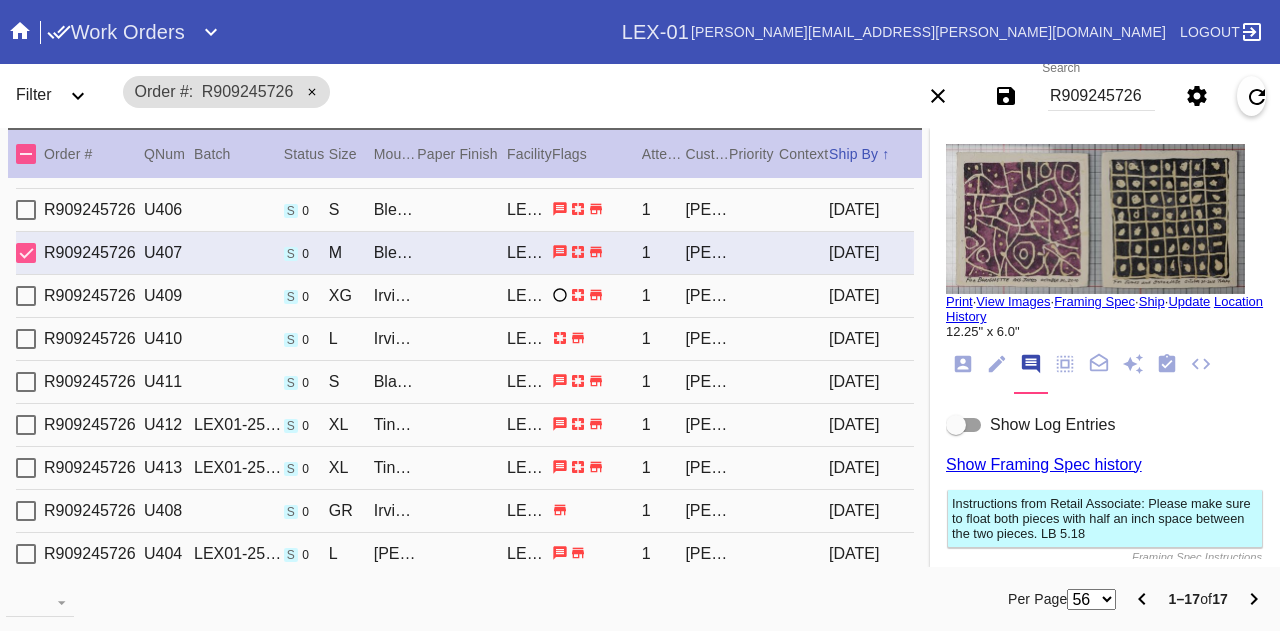 type on "1.5" 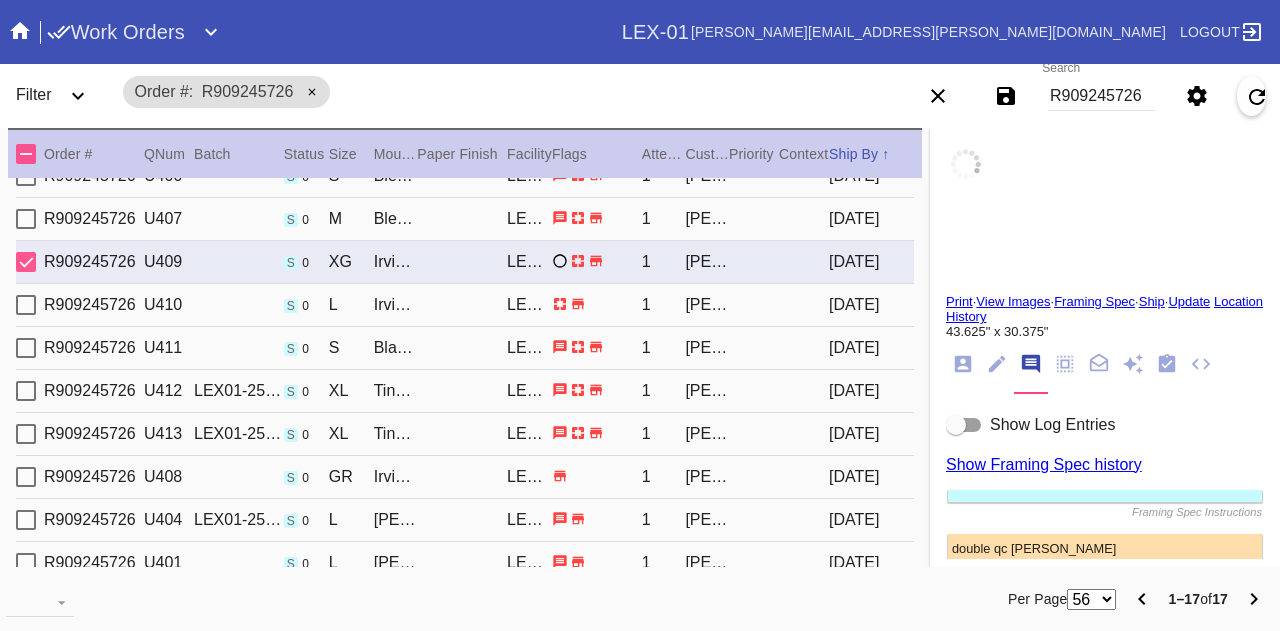 scroll, scrollTop: 80, scrollLeft: 0, axis: vertical 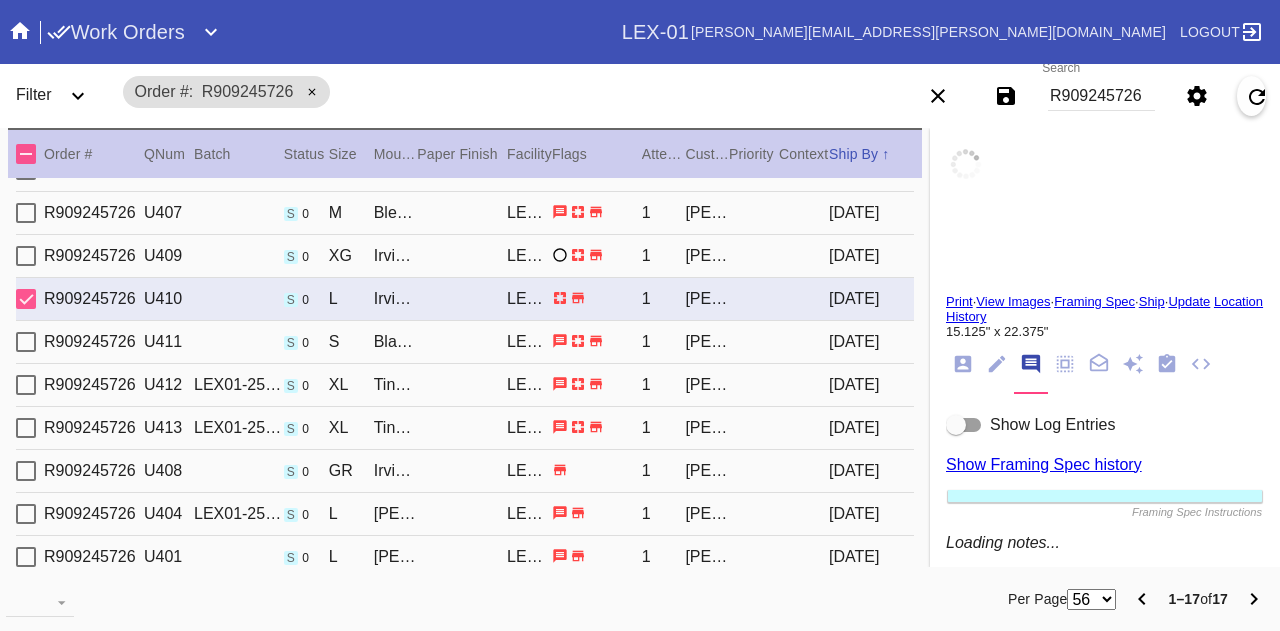 type on "15.125" 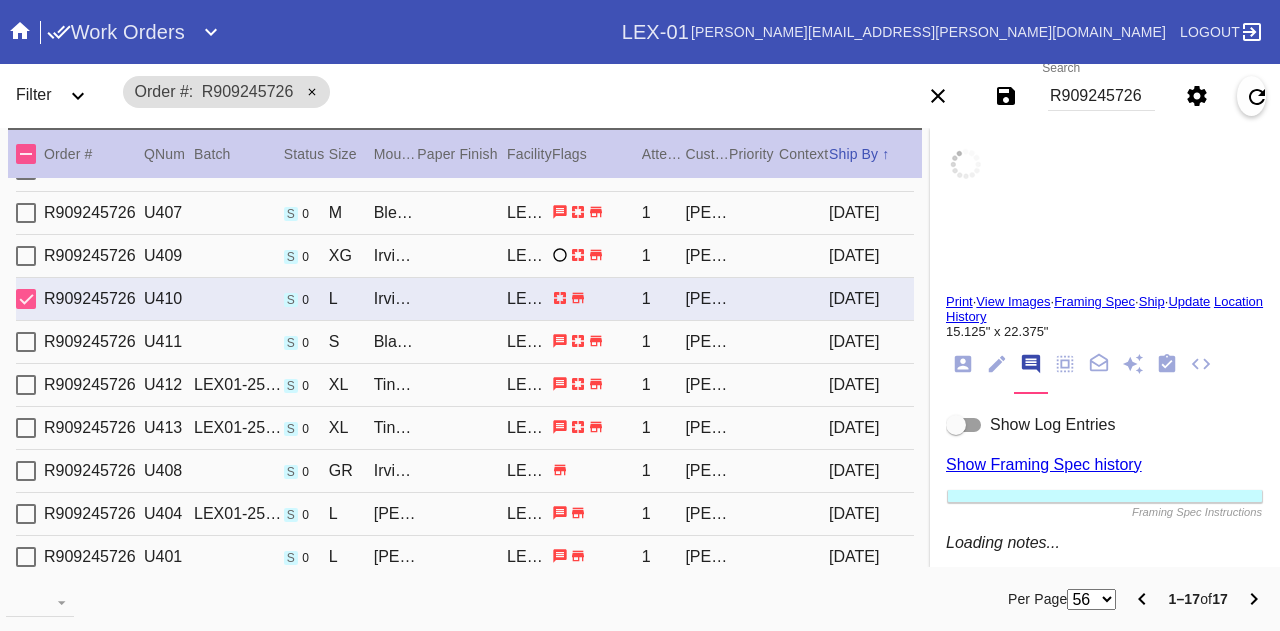 type on "22.375" 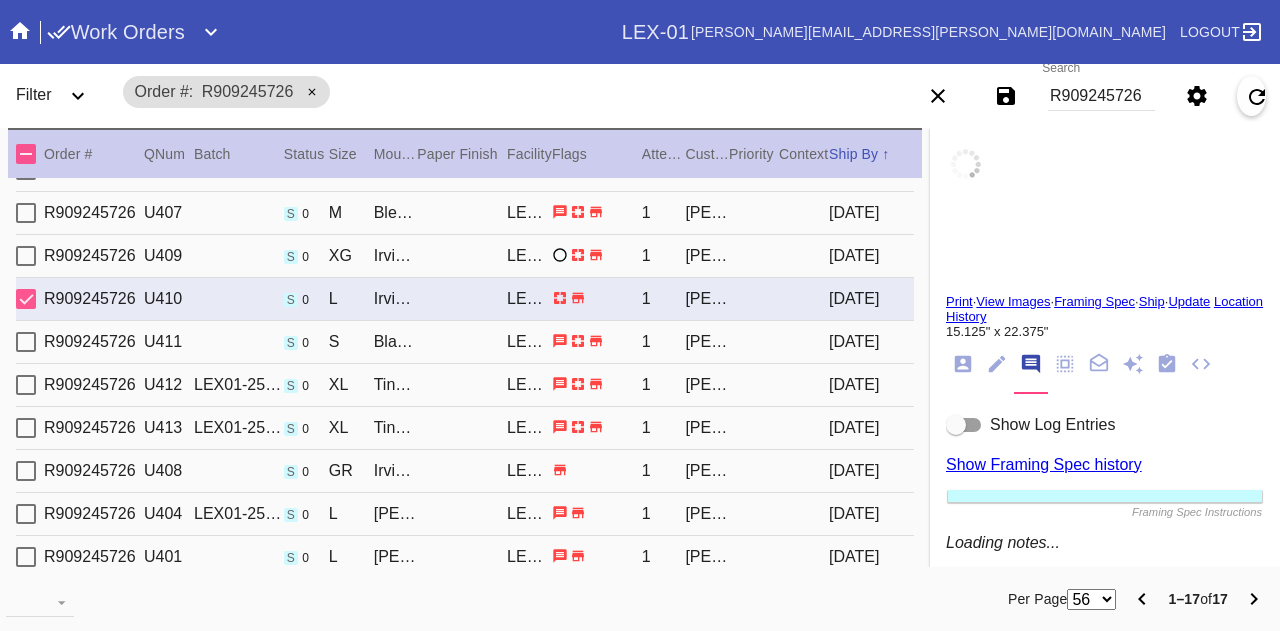 type on "deckled edges, embossed, waves, specks, smudges, creases, scratches, dents, some places on the artwork is raised." 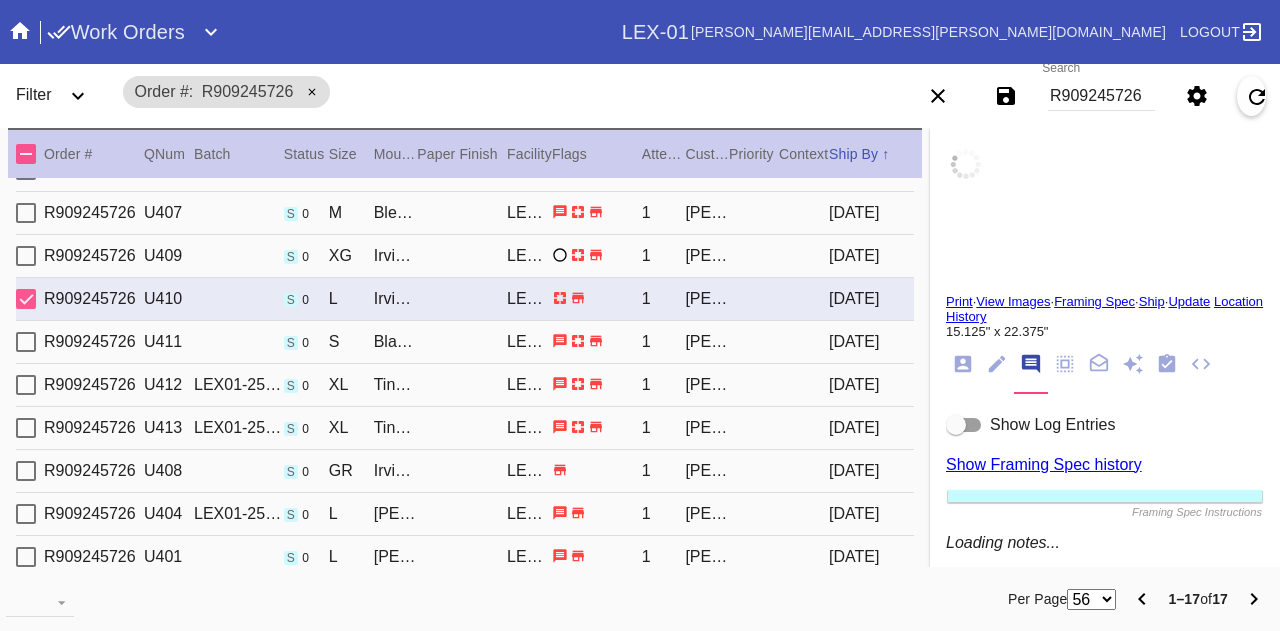 type on "[DATE]" 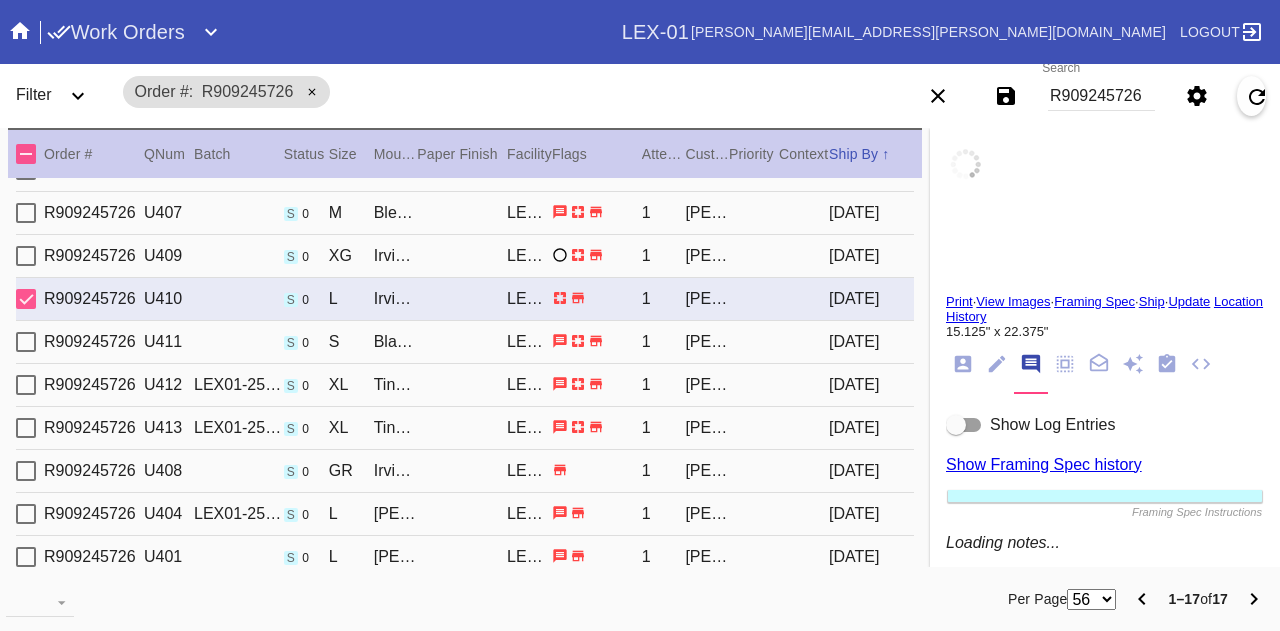 type on "[DATE]" 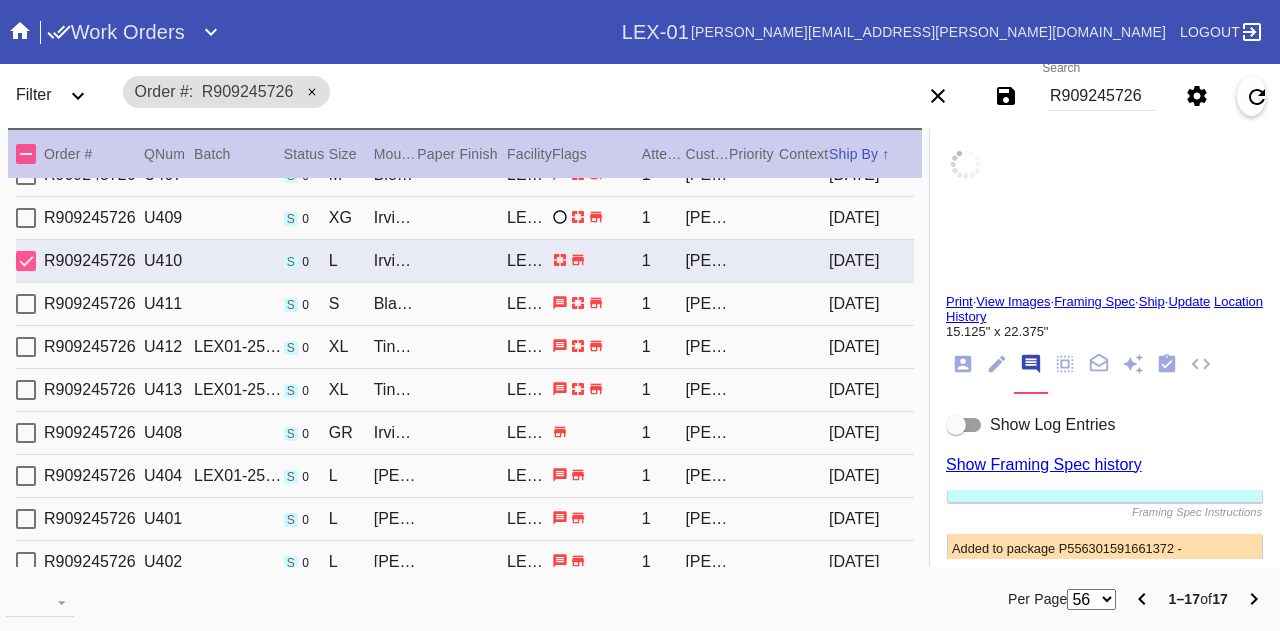 scroll, scrollTop: 120, scrollLeft: 0, axis: vertical 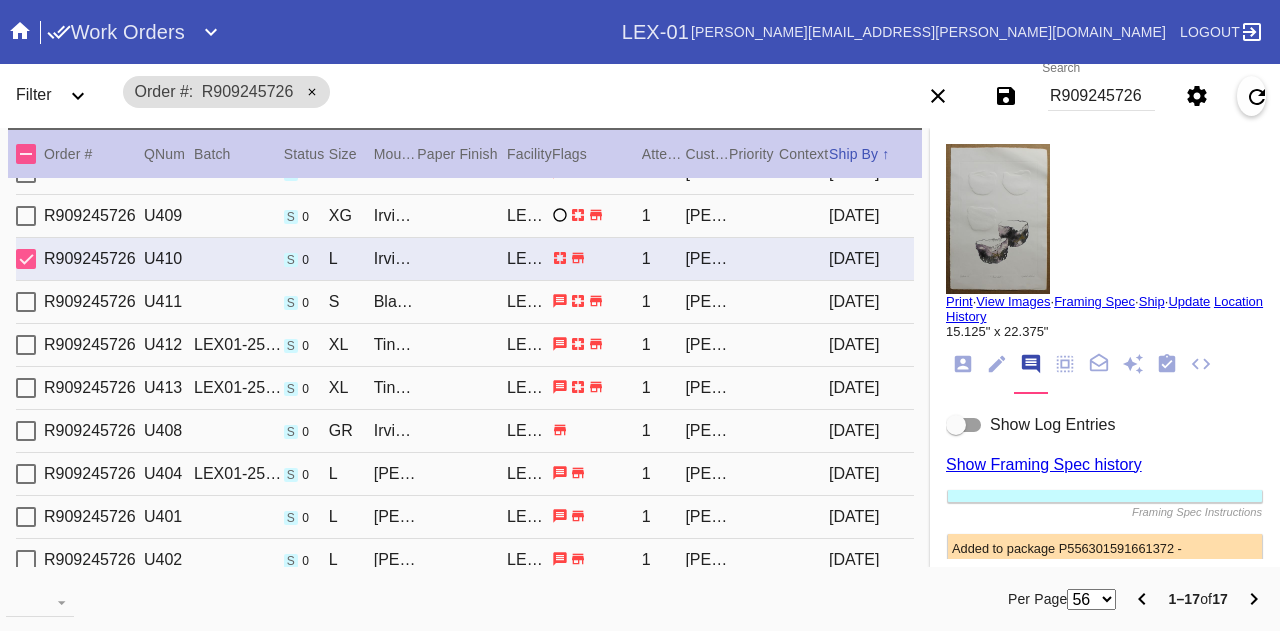 type on "1.0" 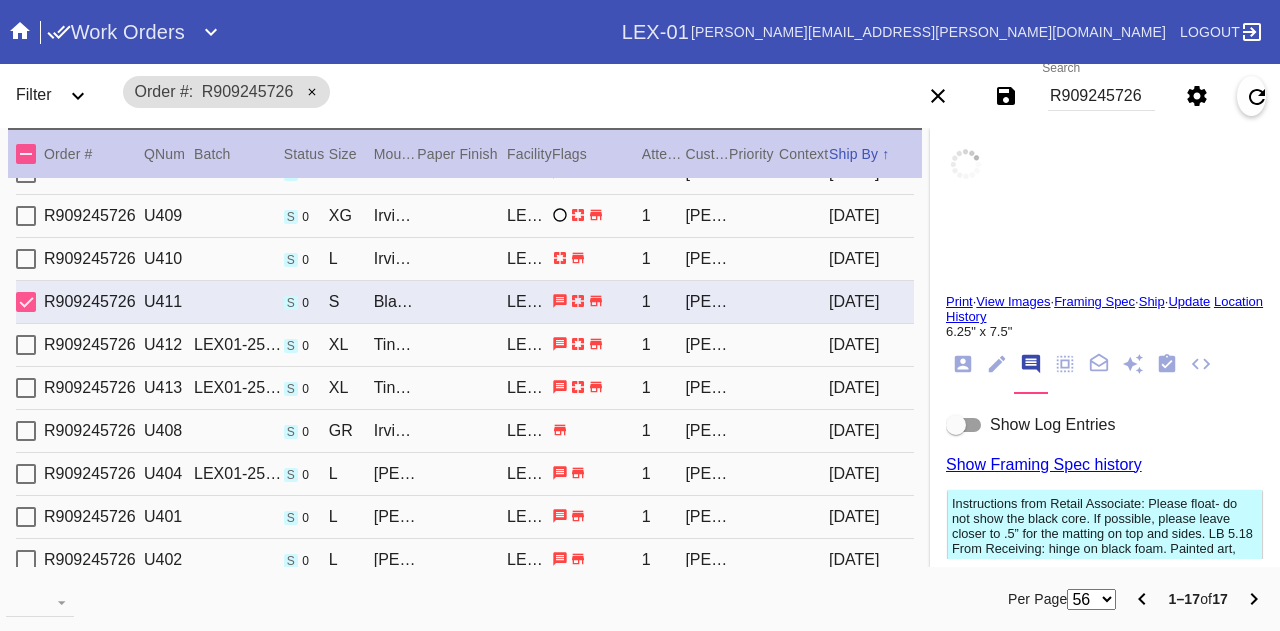 scroll, scrollTop: 160, scrollLeft: 0, axis: vertical 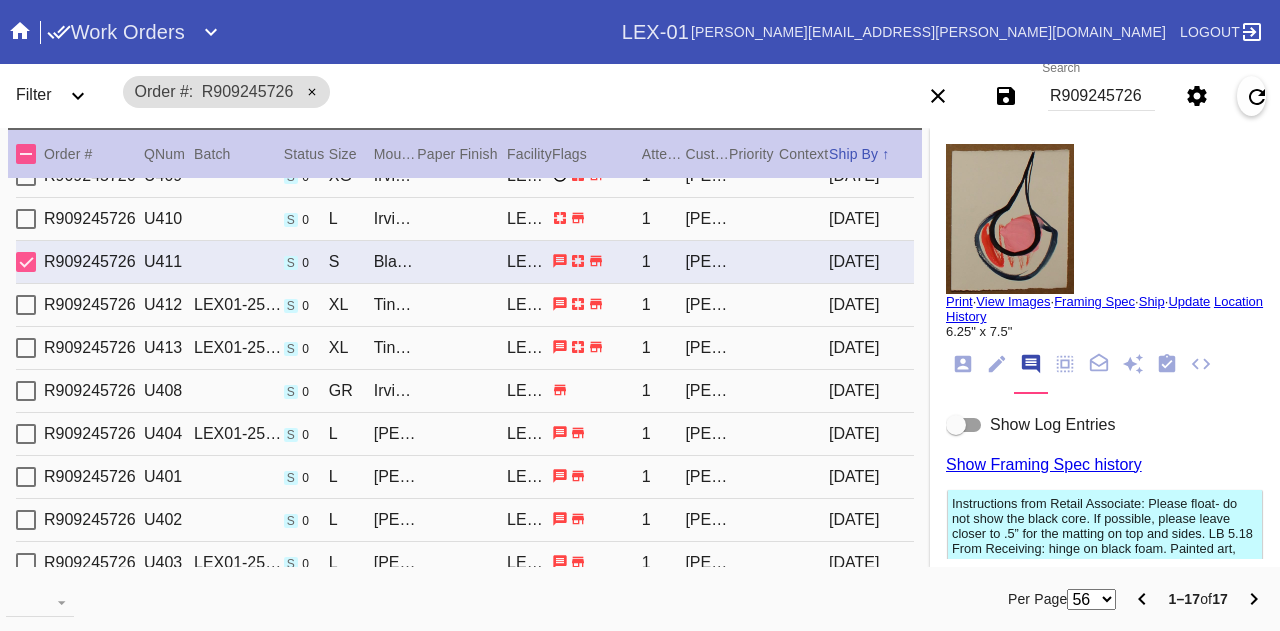 type on "22.375" 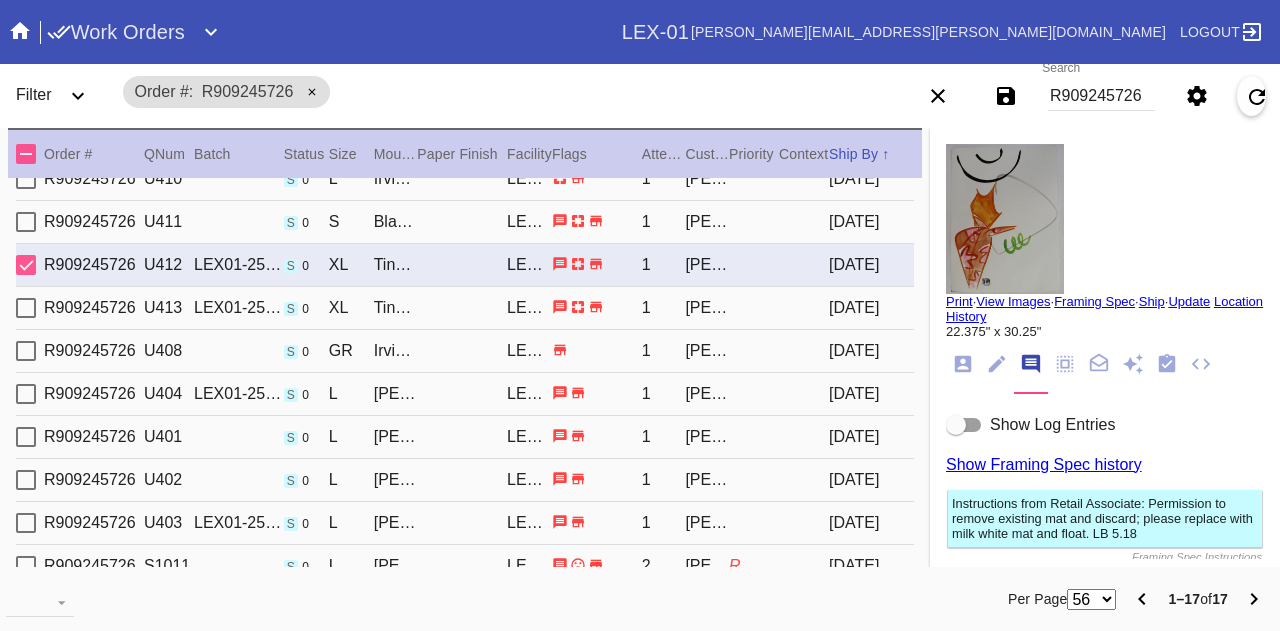 type on "Deckled edges all around, small spots on the left side bottom between the shirt and the edge. [GEOGRAPHIC_DATA]." 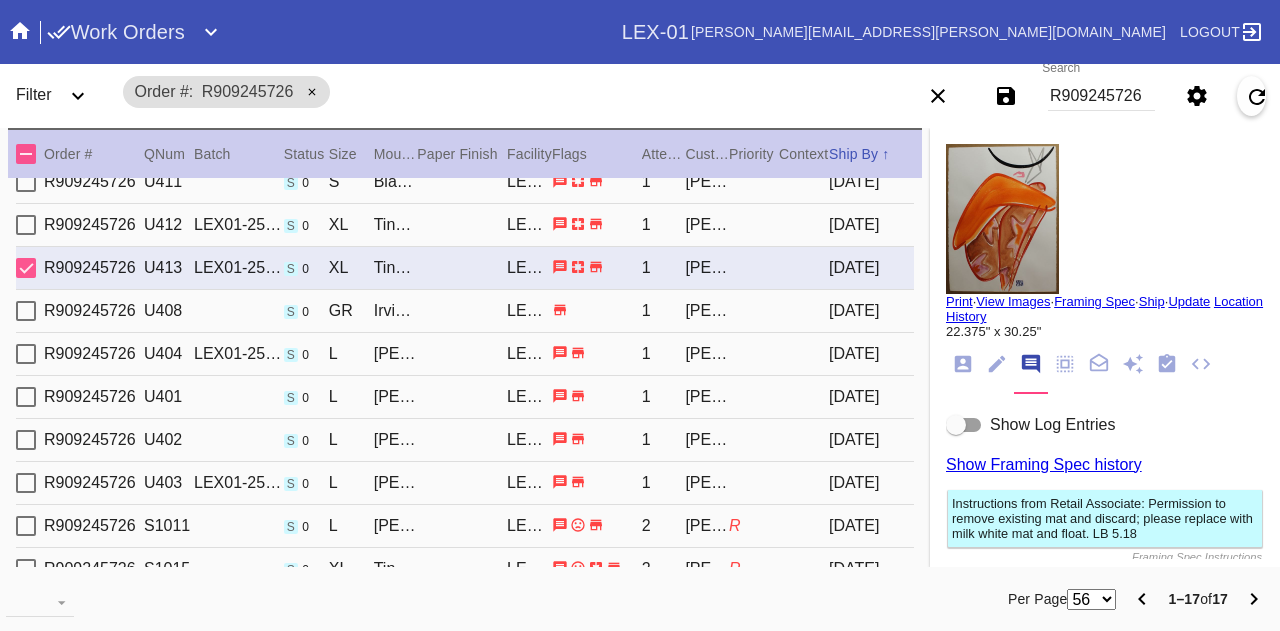 type on "2.0" 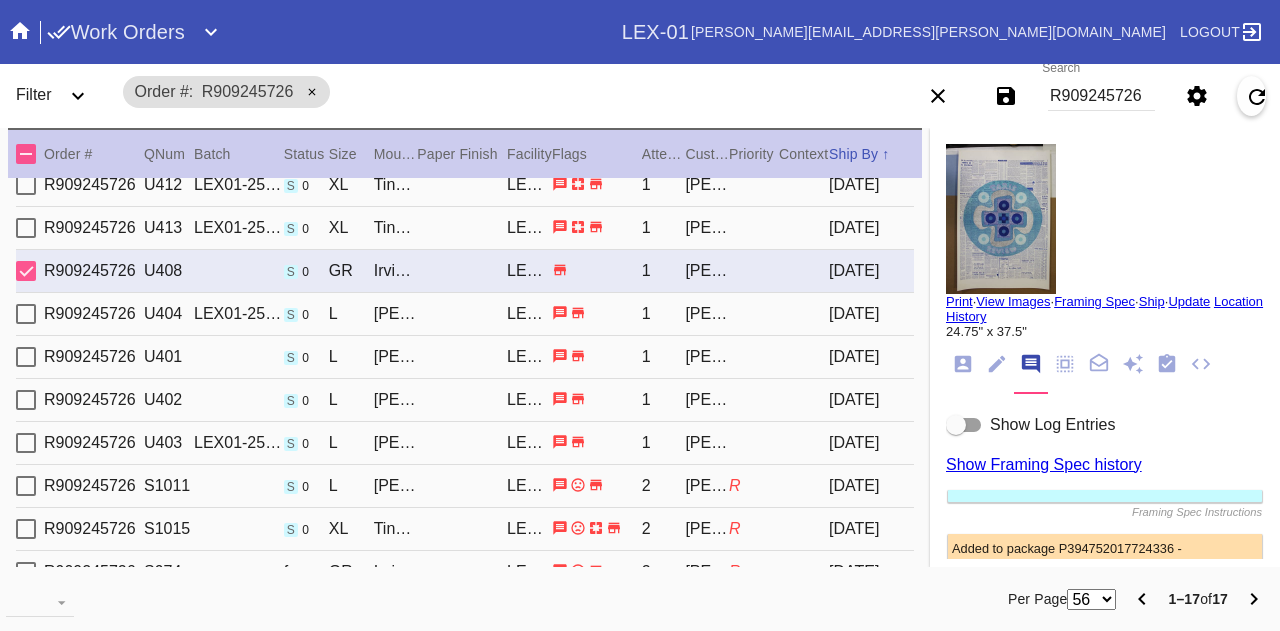 type on "2.0" 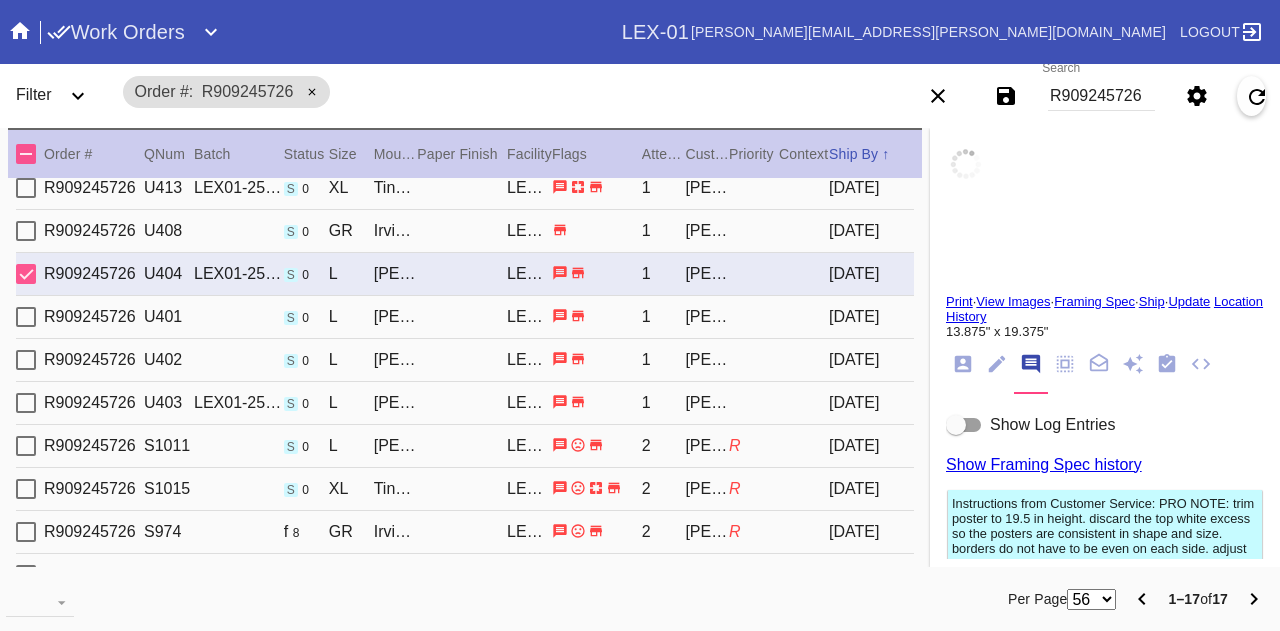 type on "1.0" 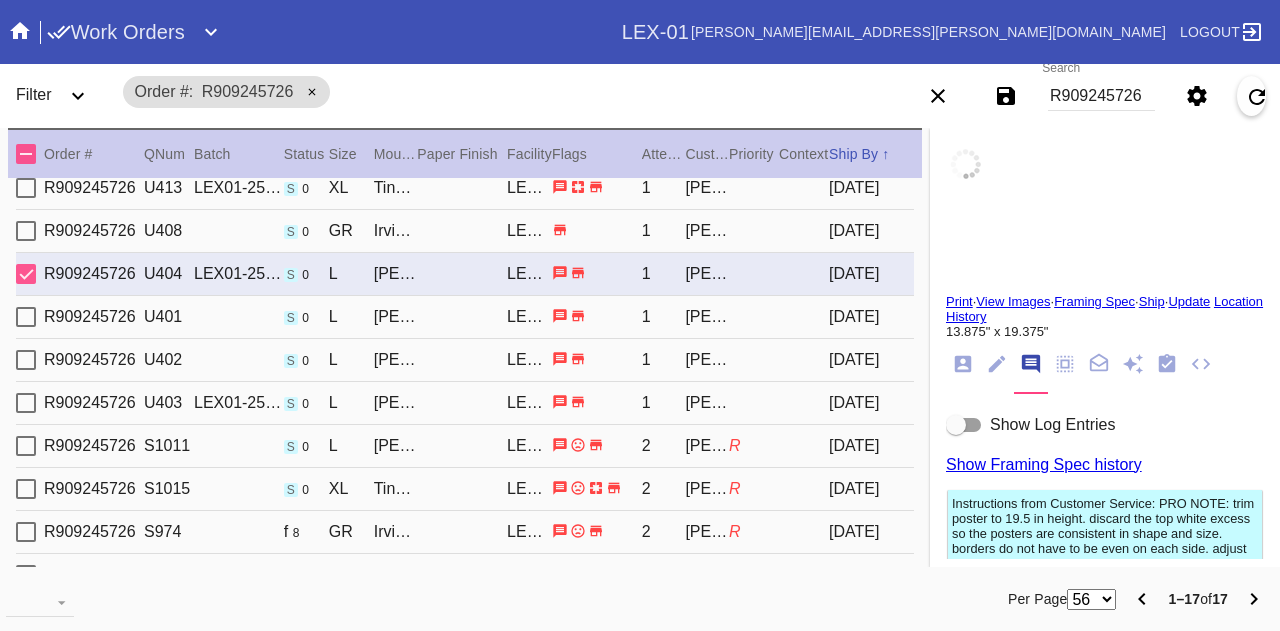 type on "1.0" 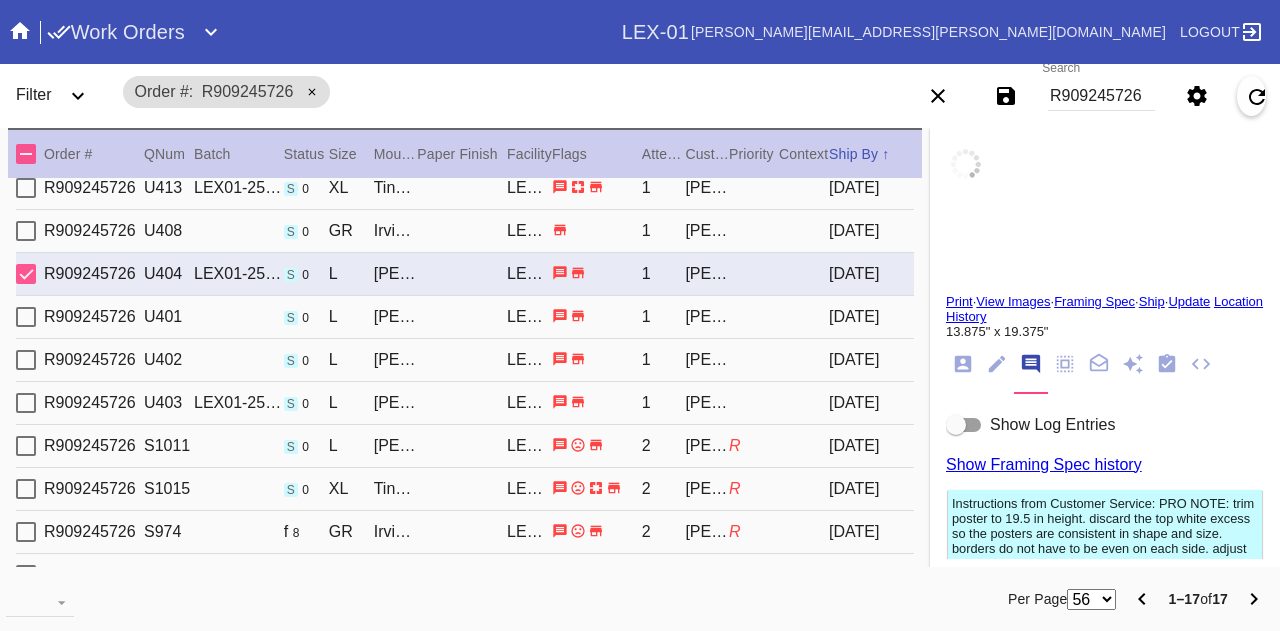 type on "24.75" 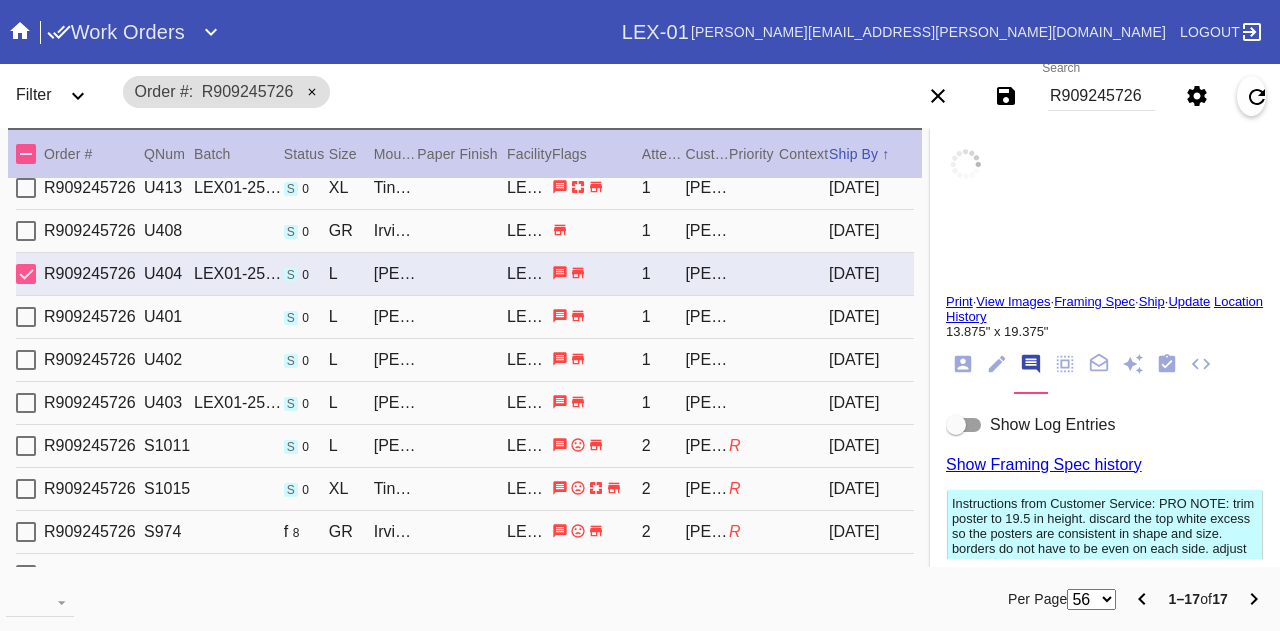 type on "37.5" 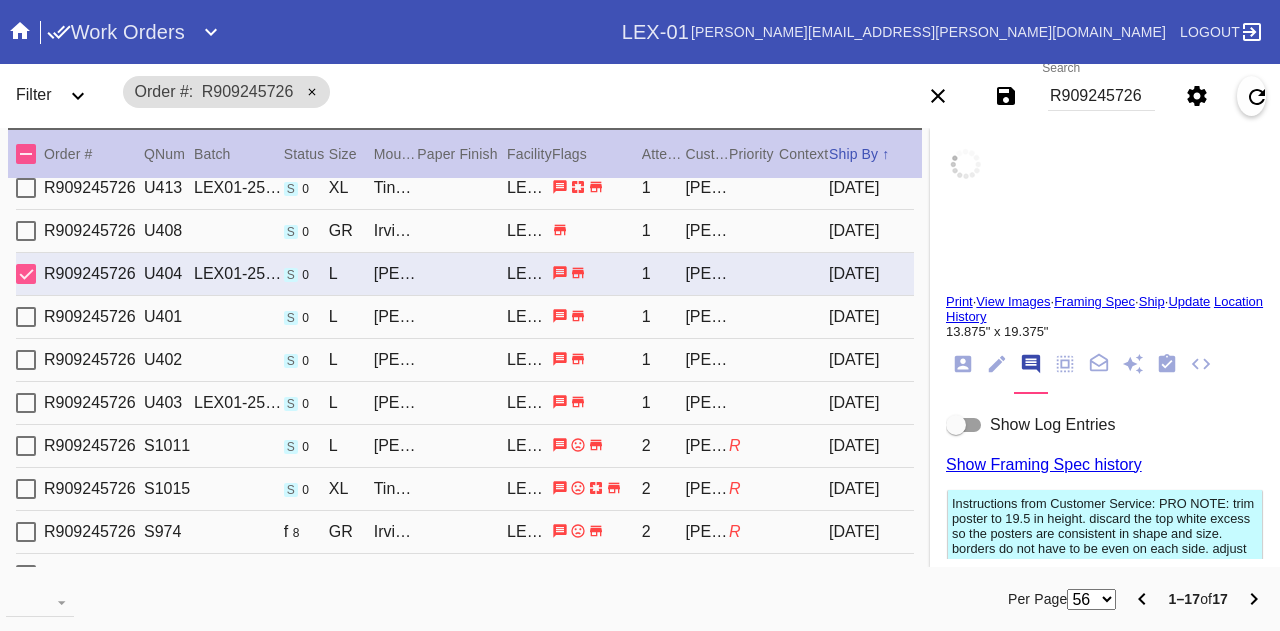 type on "art is warped , does not lay flat , specks, dust and derbis , stray marks" 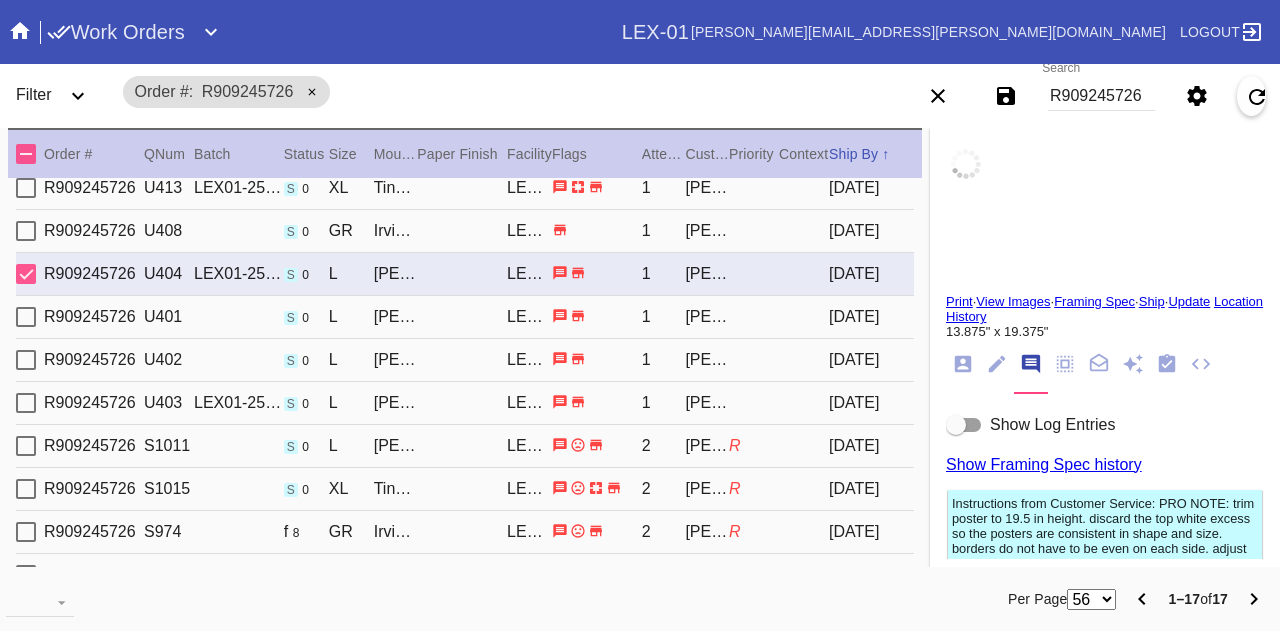 type on "[DATE]" 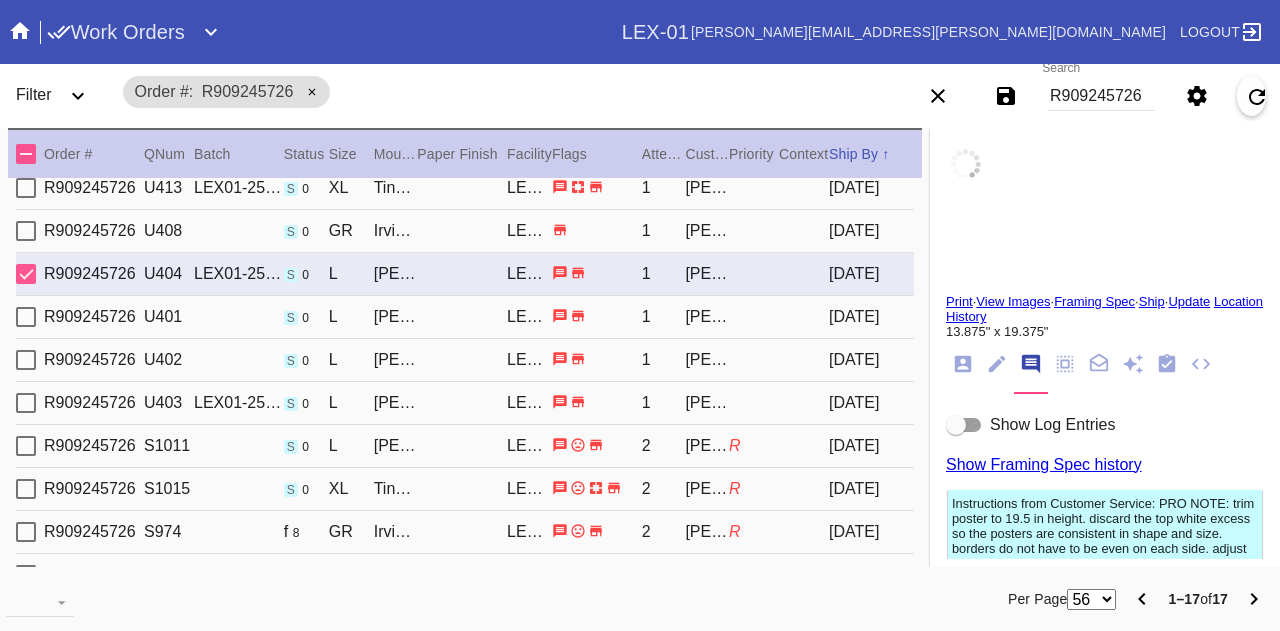 type on "[DATE]" 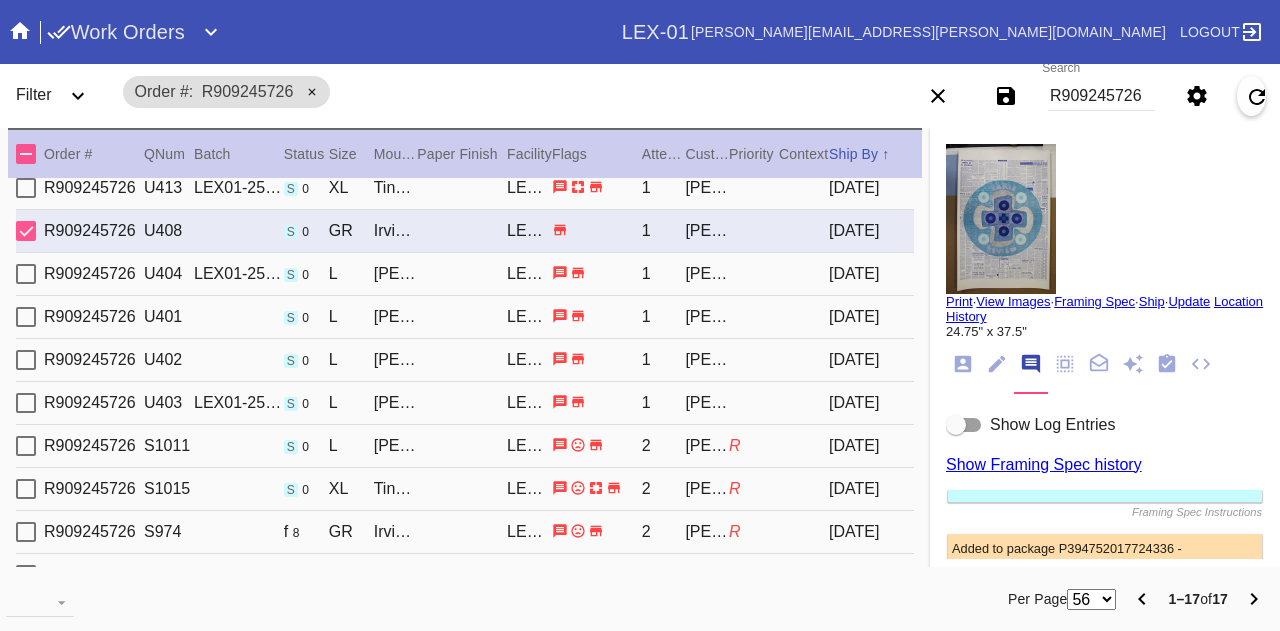 scroll, scrollTop: 280, scrollLeft: 0, axis: vertical 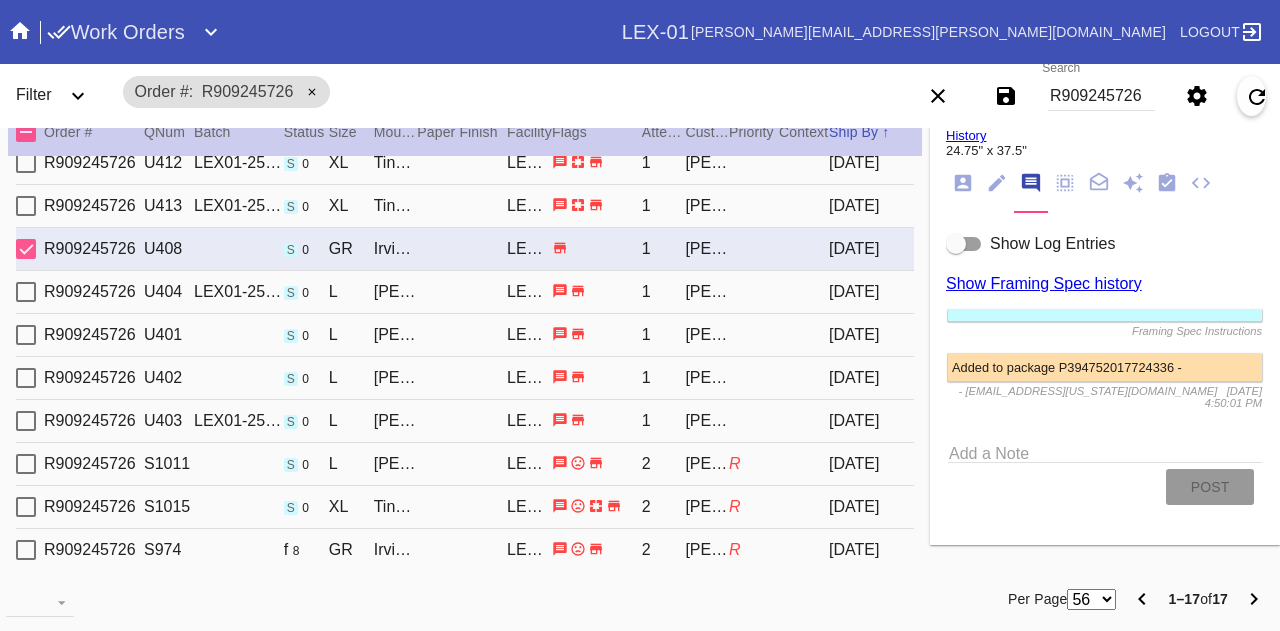 click on "Show Log Entries
Show Framing Spec history
Framing Spec Instructions
Added to package P394752017724336 -
- [EMAIL_ADDRESS][US_STATE][DOMAIN_NAME]
[DATE] 4:50:01 PM
Add a Note
Post" at bounding box center (1105, 370) 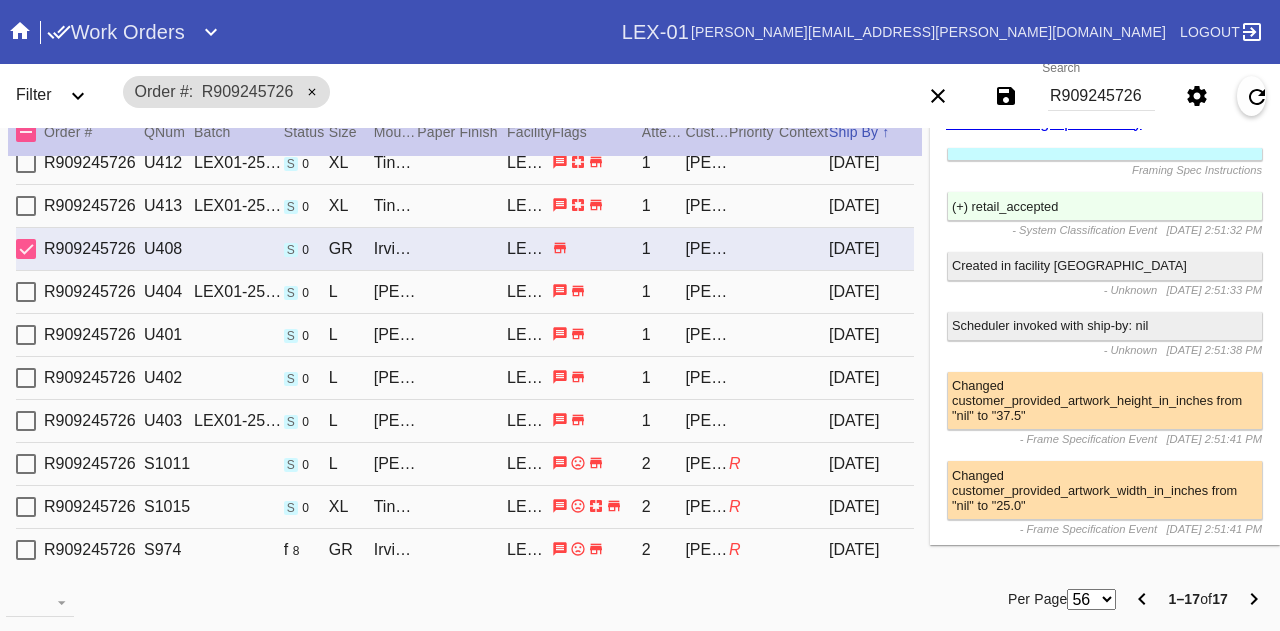 scroll, scrollTop: 0, scrollLeft: 0, axis: both 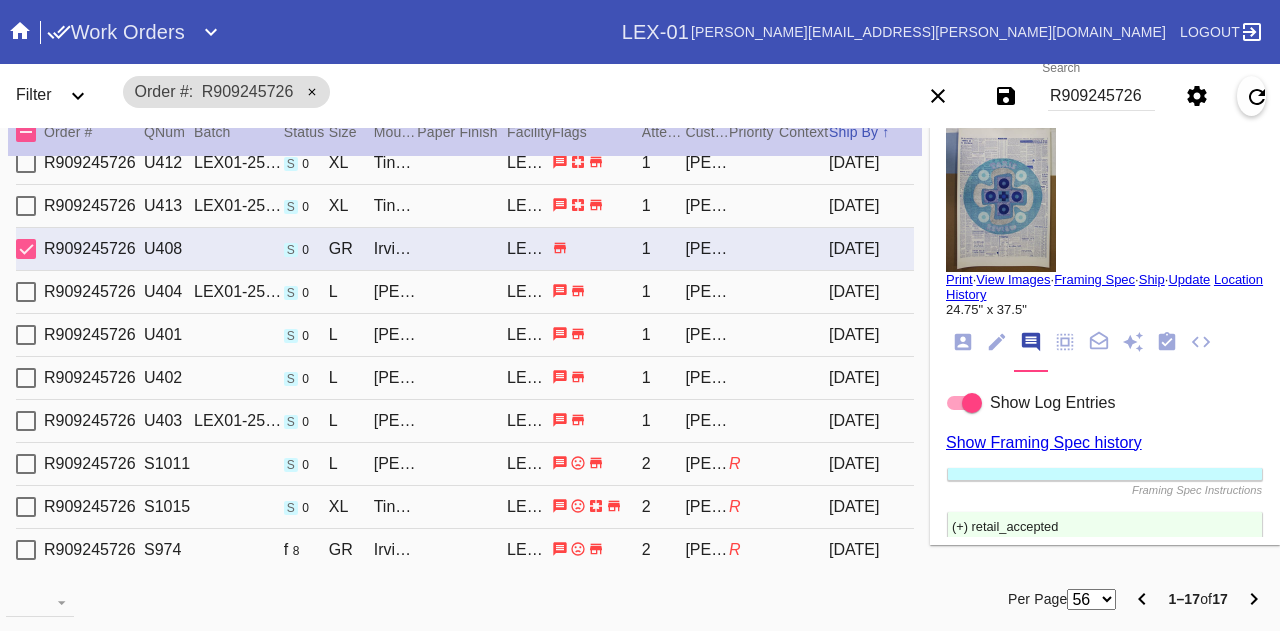 click 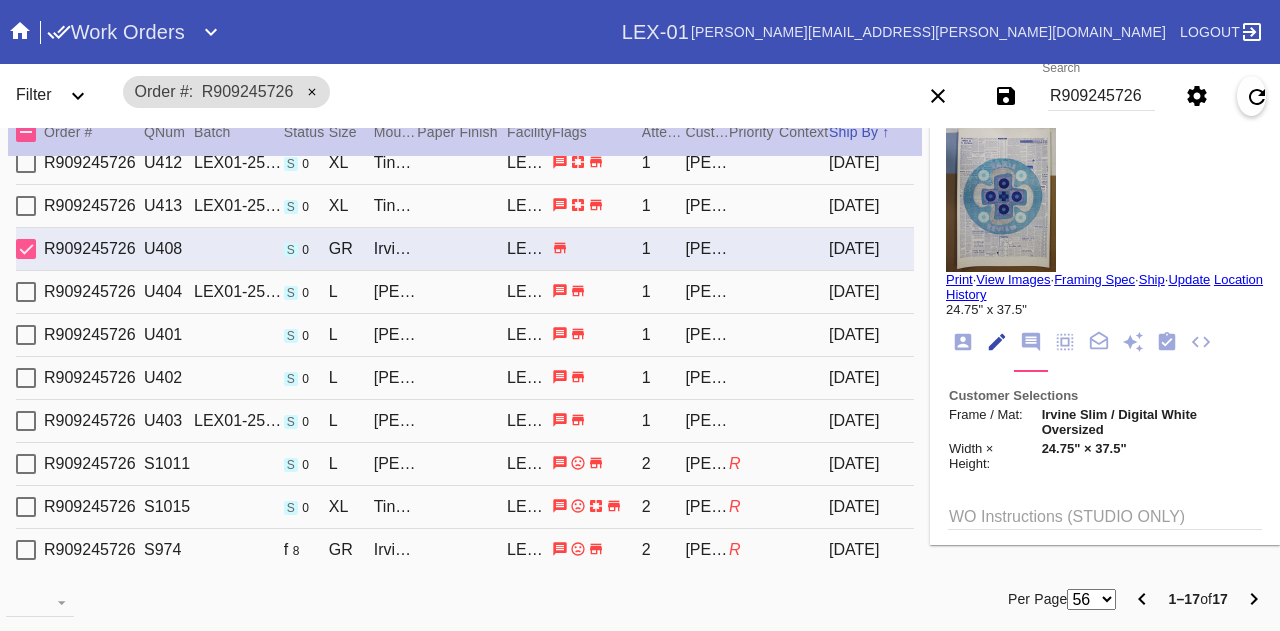 scroll, scrollTop: 73, scrollLeft: 0, axis: vertical 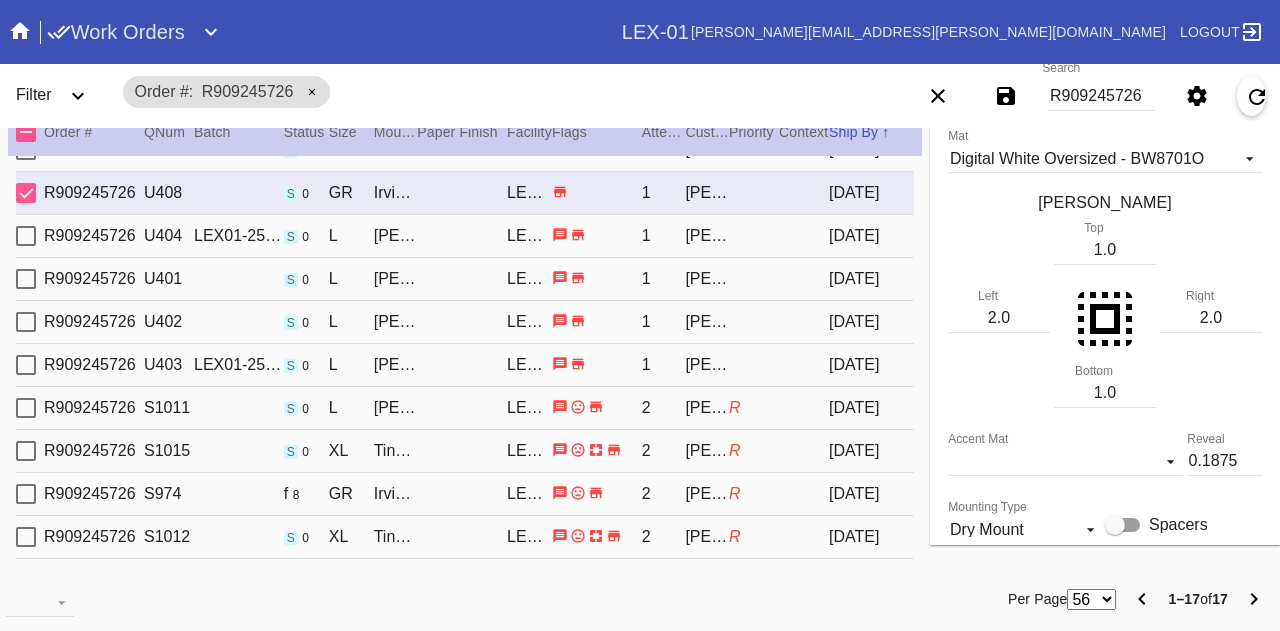 click at bounding box center (597, 493) 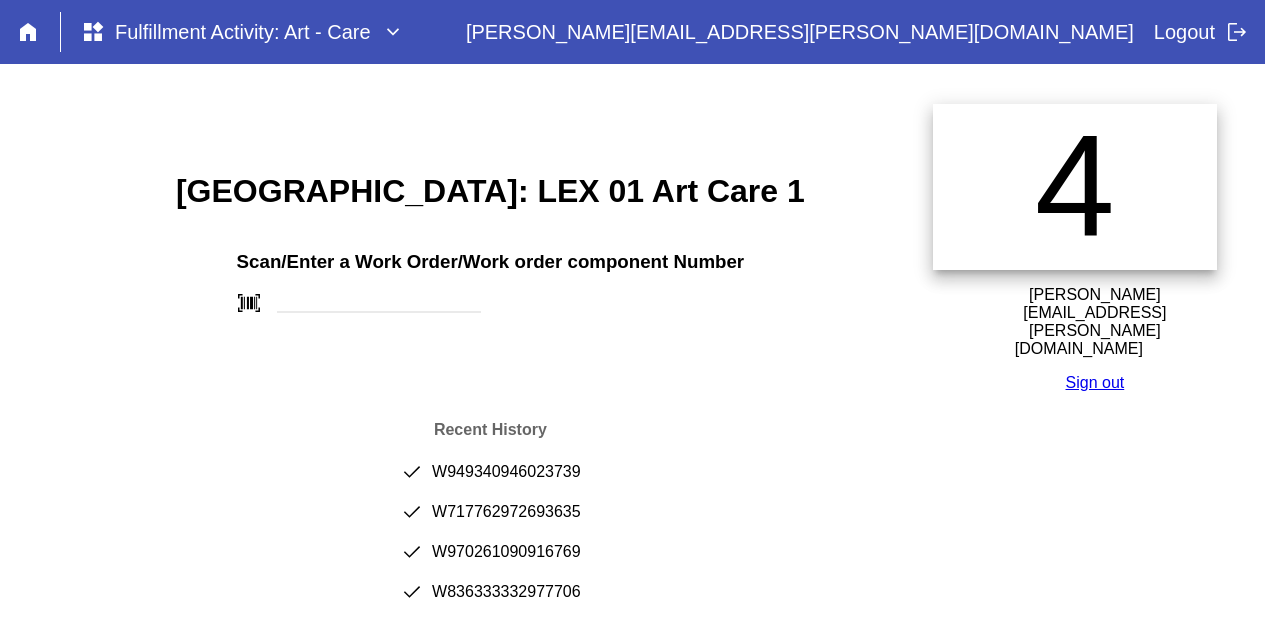 scroll, scrollTop: 0, scrollLeft: 0, axis: both 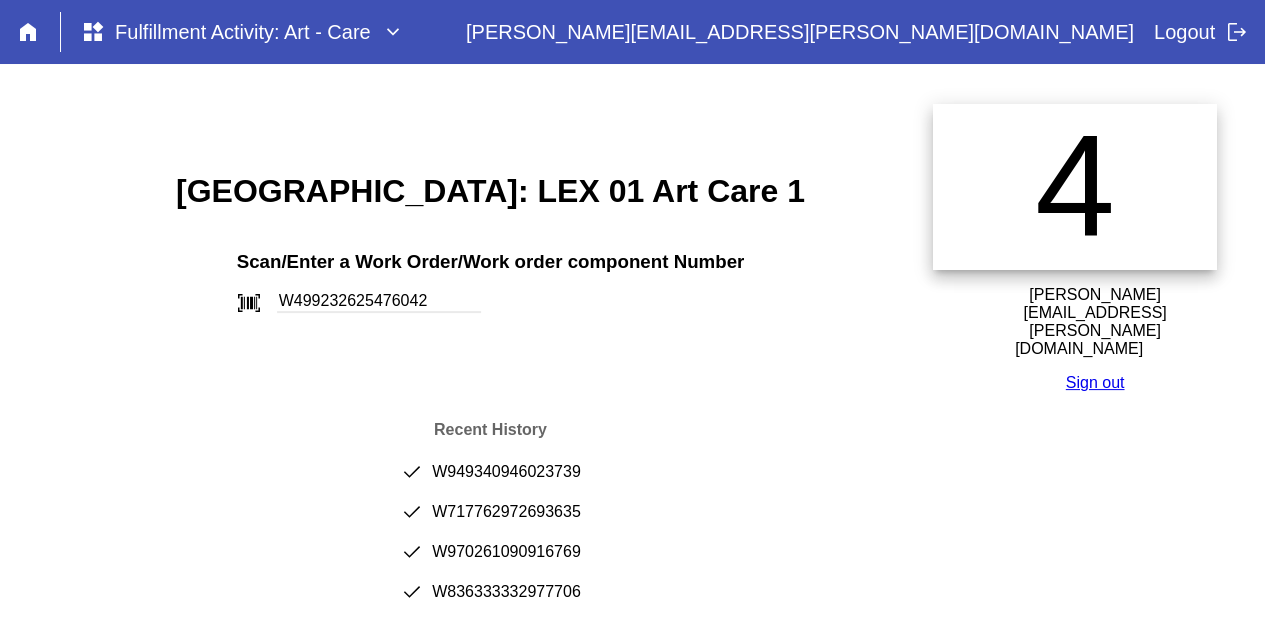 type on "W499232625476042" 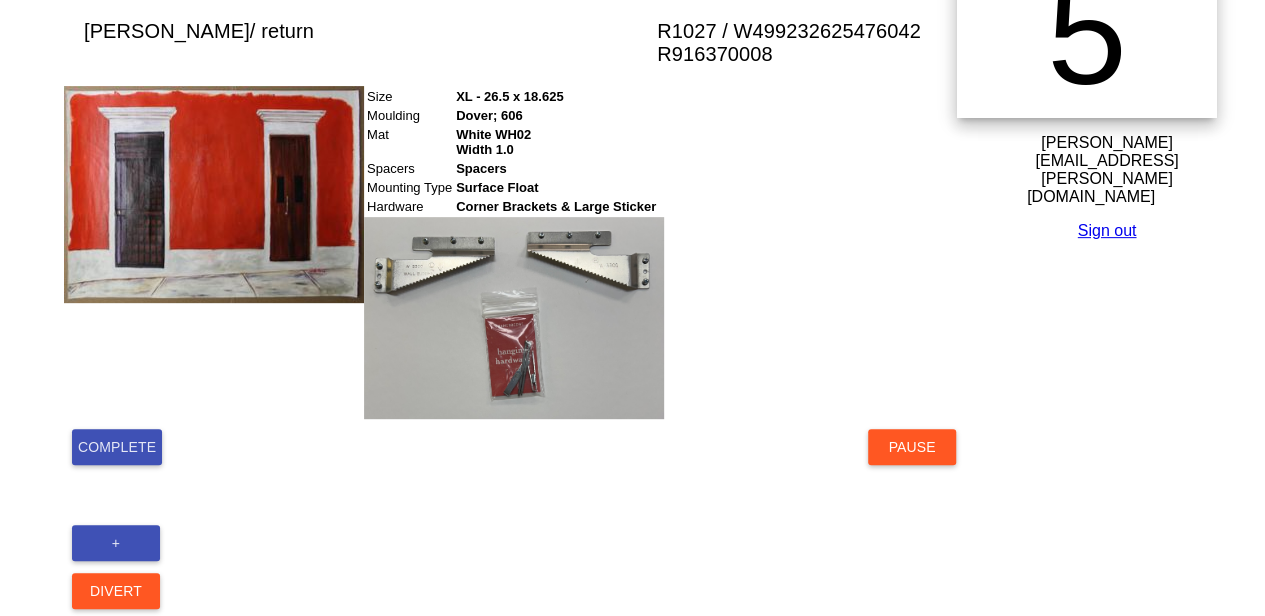 scroll, scrollTop: 368, scrollLeft: 0, axis: vertical 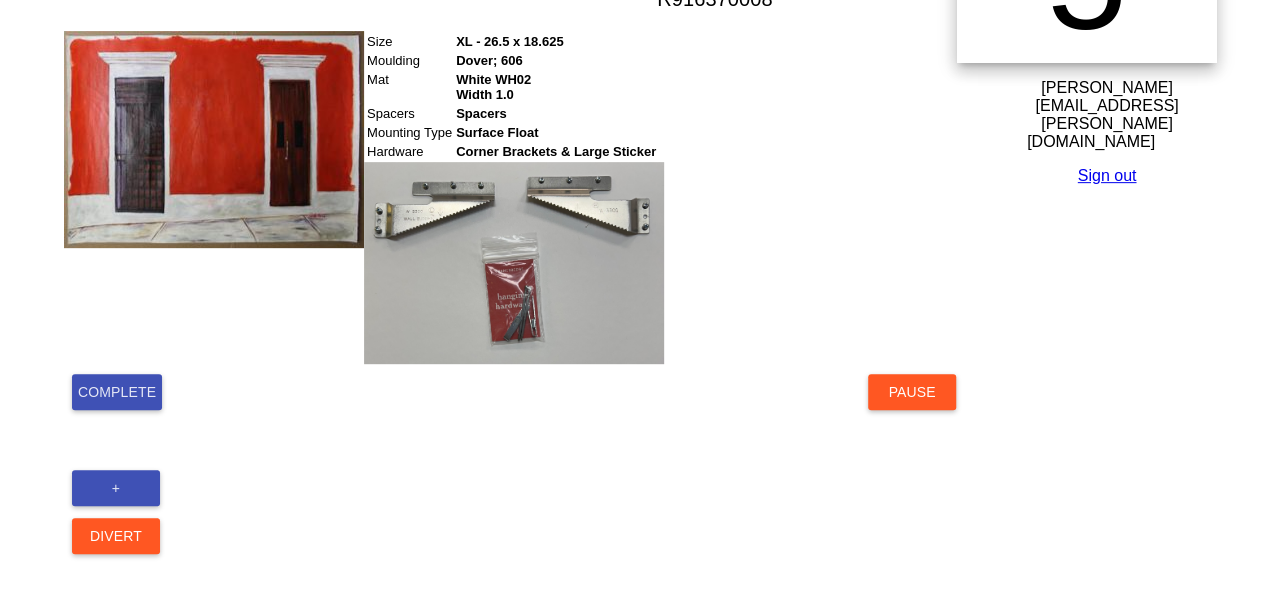 click on "Complete" at bounding box center (117, 392) 